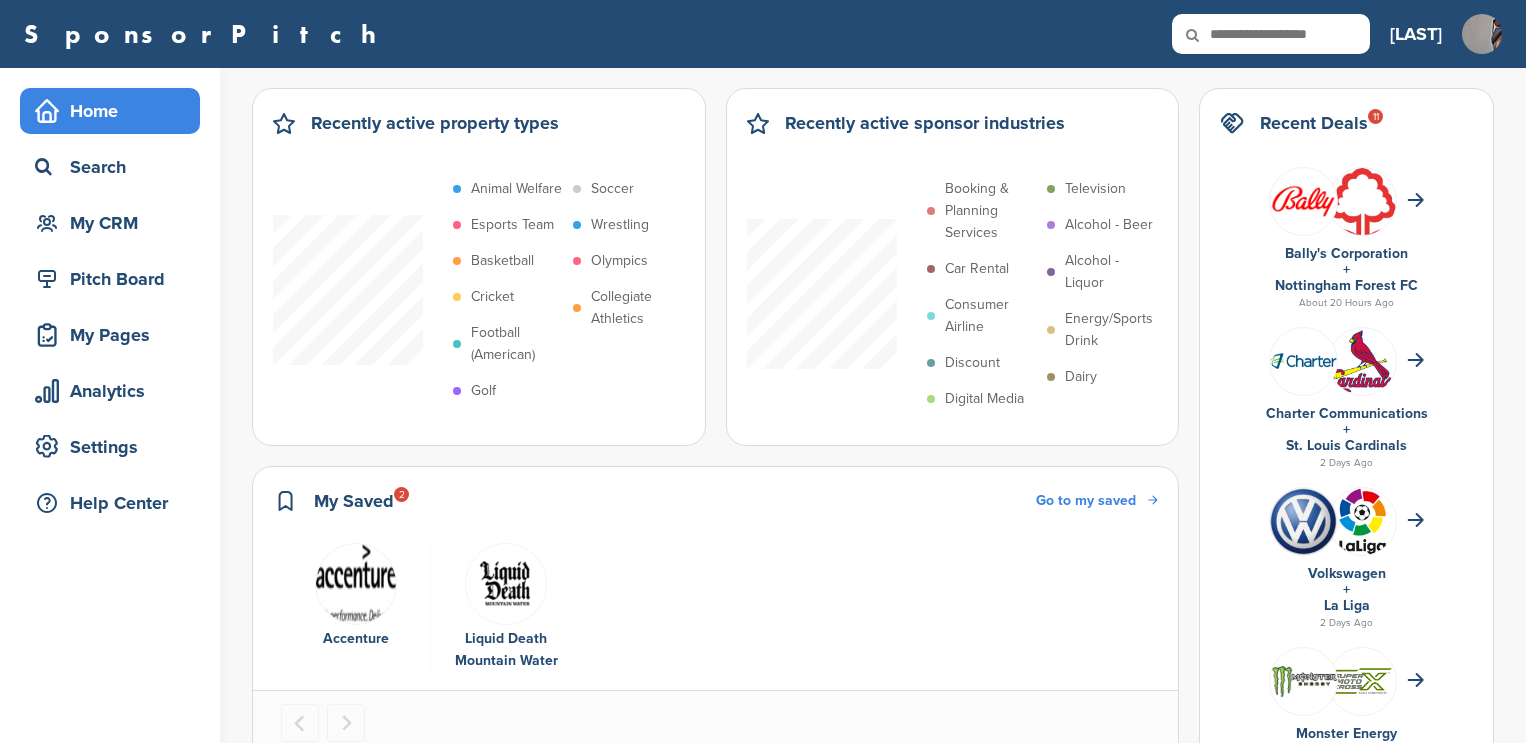 scroll, scrollTop: 0, scrollLeft: 0, axis: both 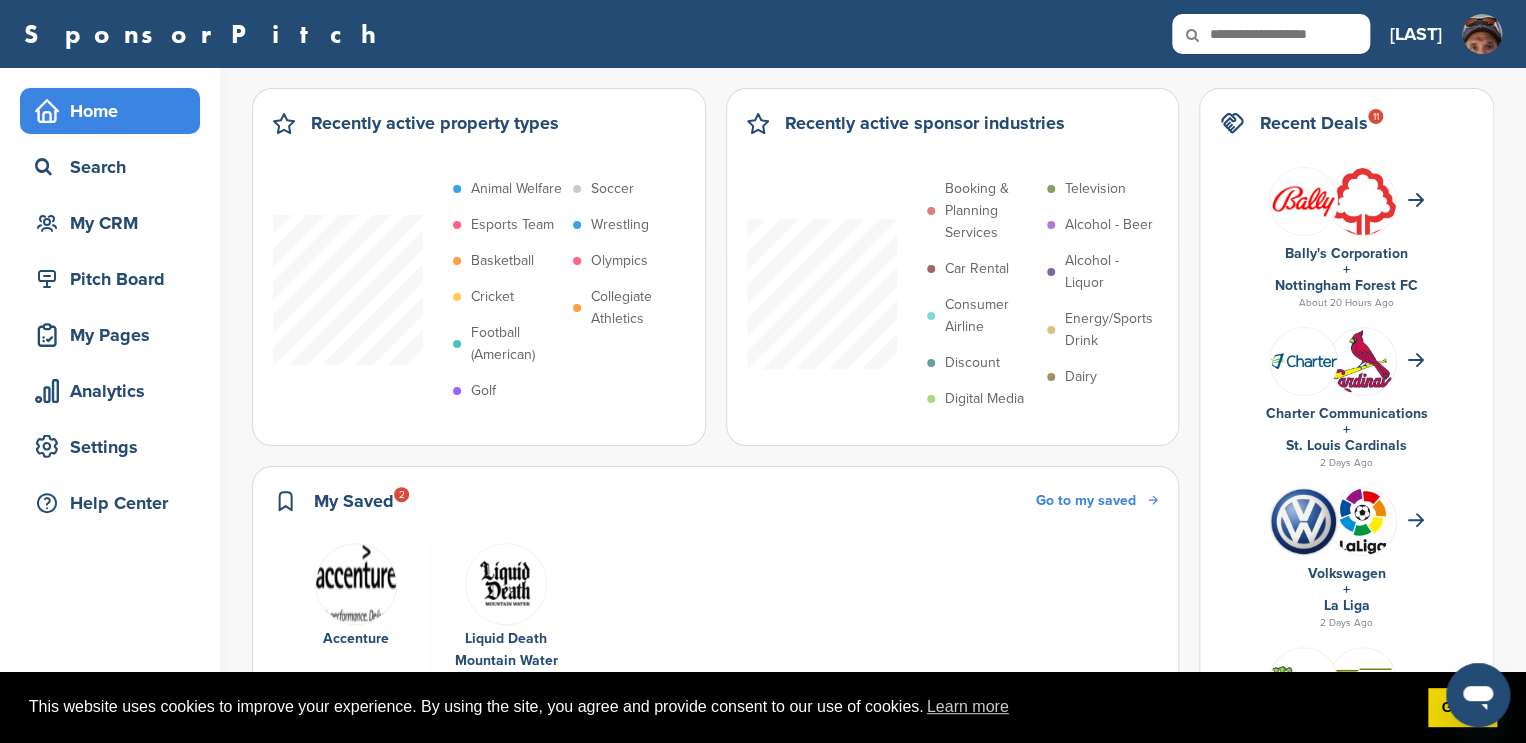 click at bounding box center (1206, 35) 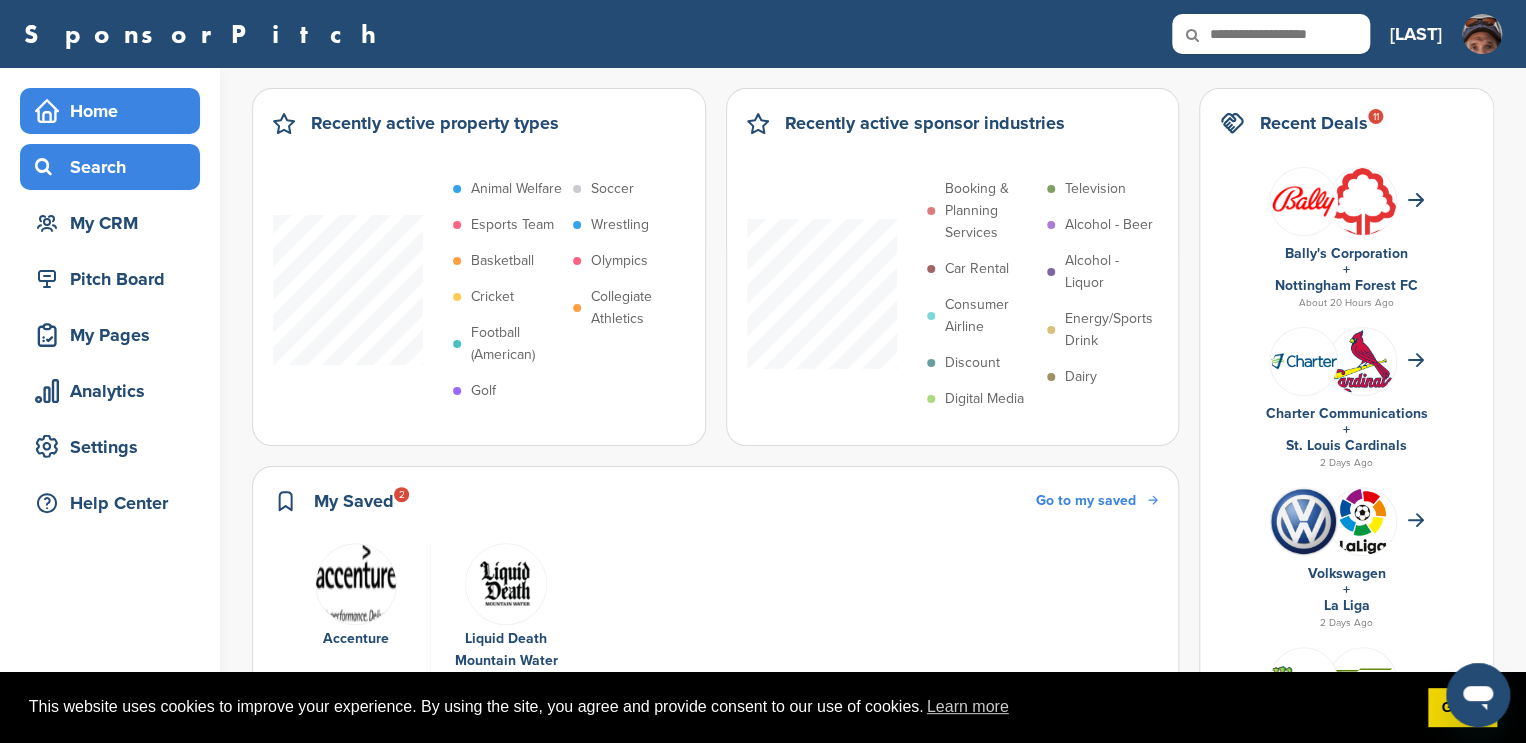 click on "Search" at bounding box center [115, 167] 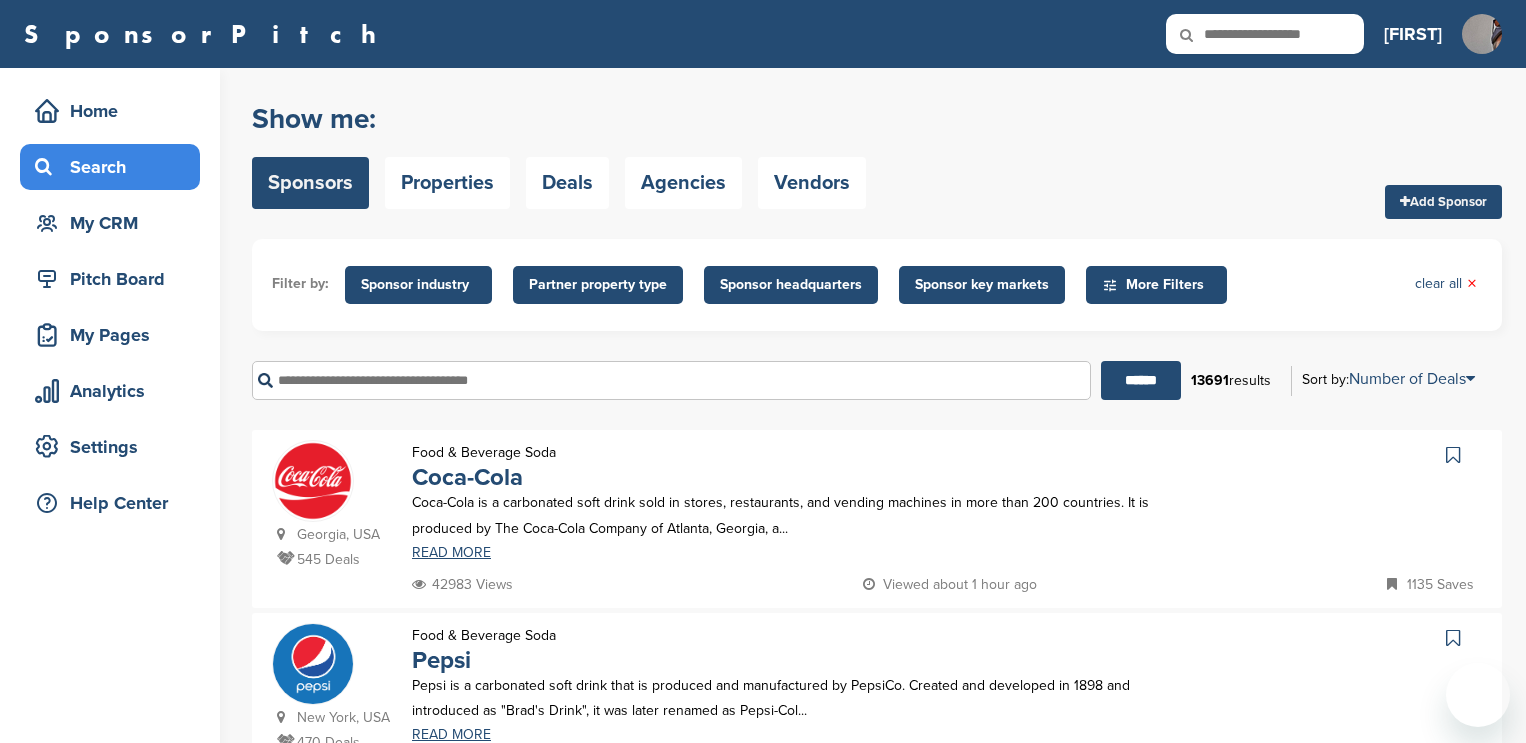 scroll, scrollTop: 0, scrollLeft: 0, axis: both 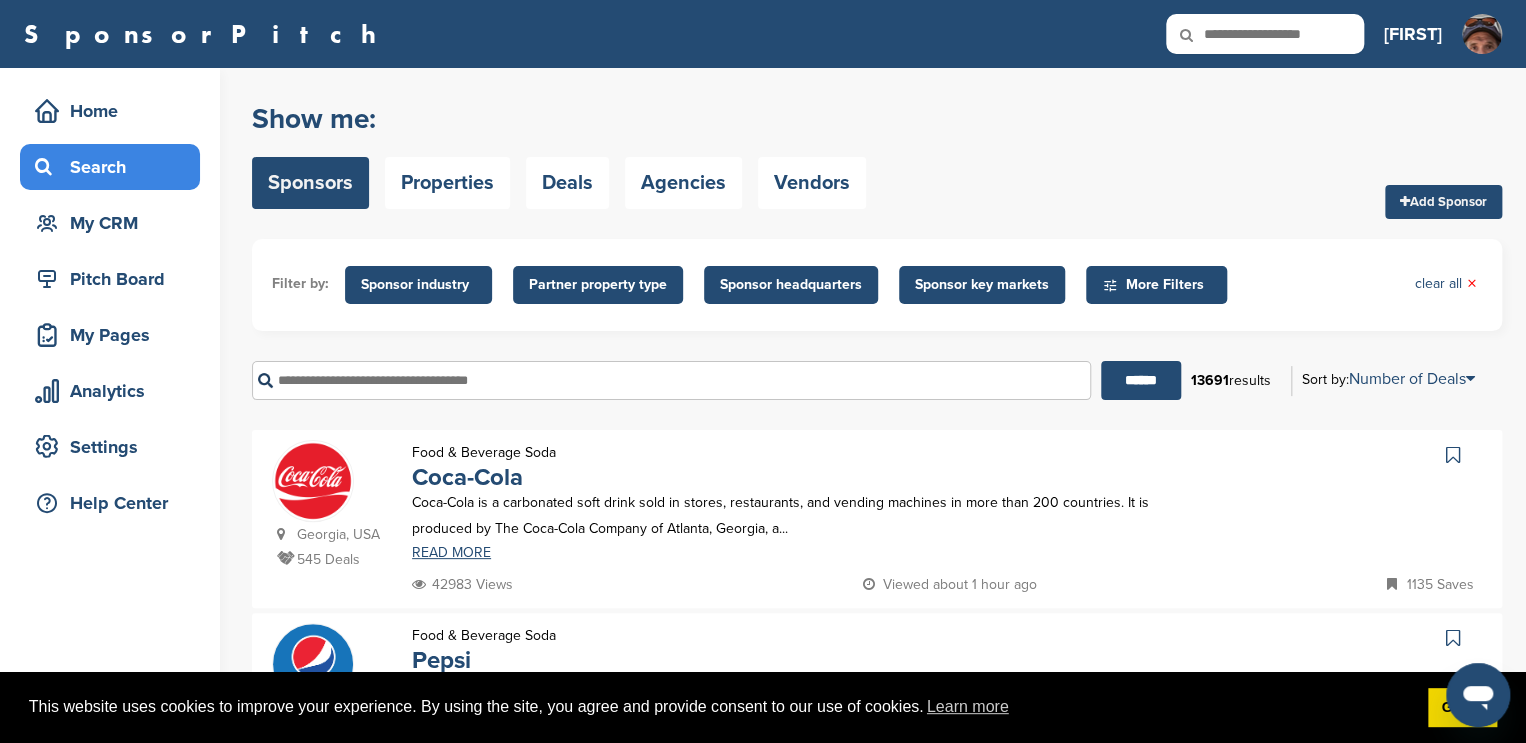 click at bounding box center [671, 380] 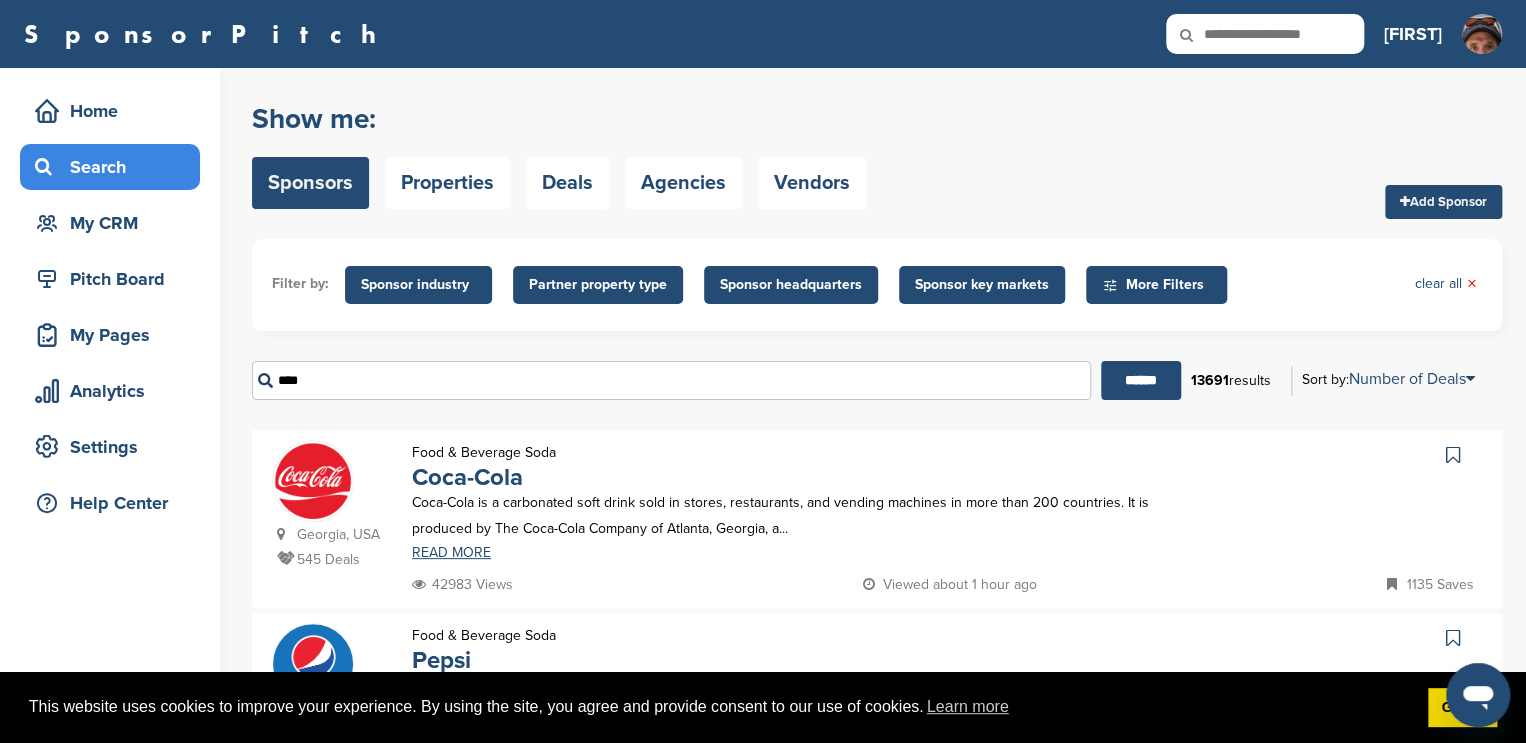 click on "******" at bounding box center (1141, 380) 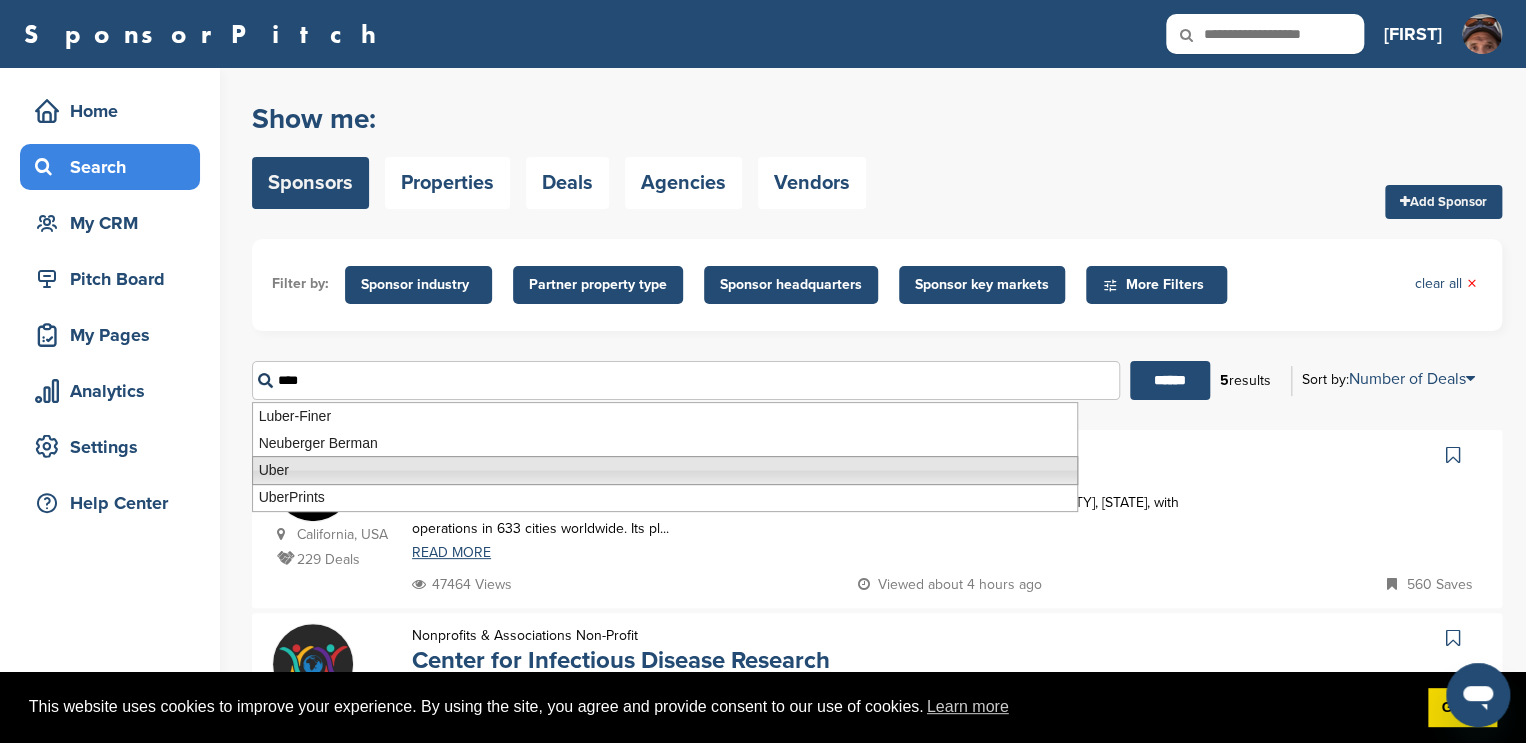 click on "Uber" at bounding box center [665, 470] 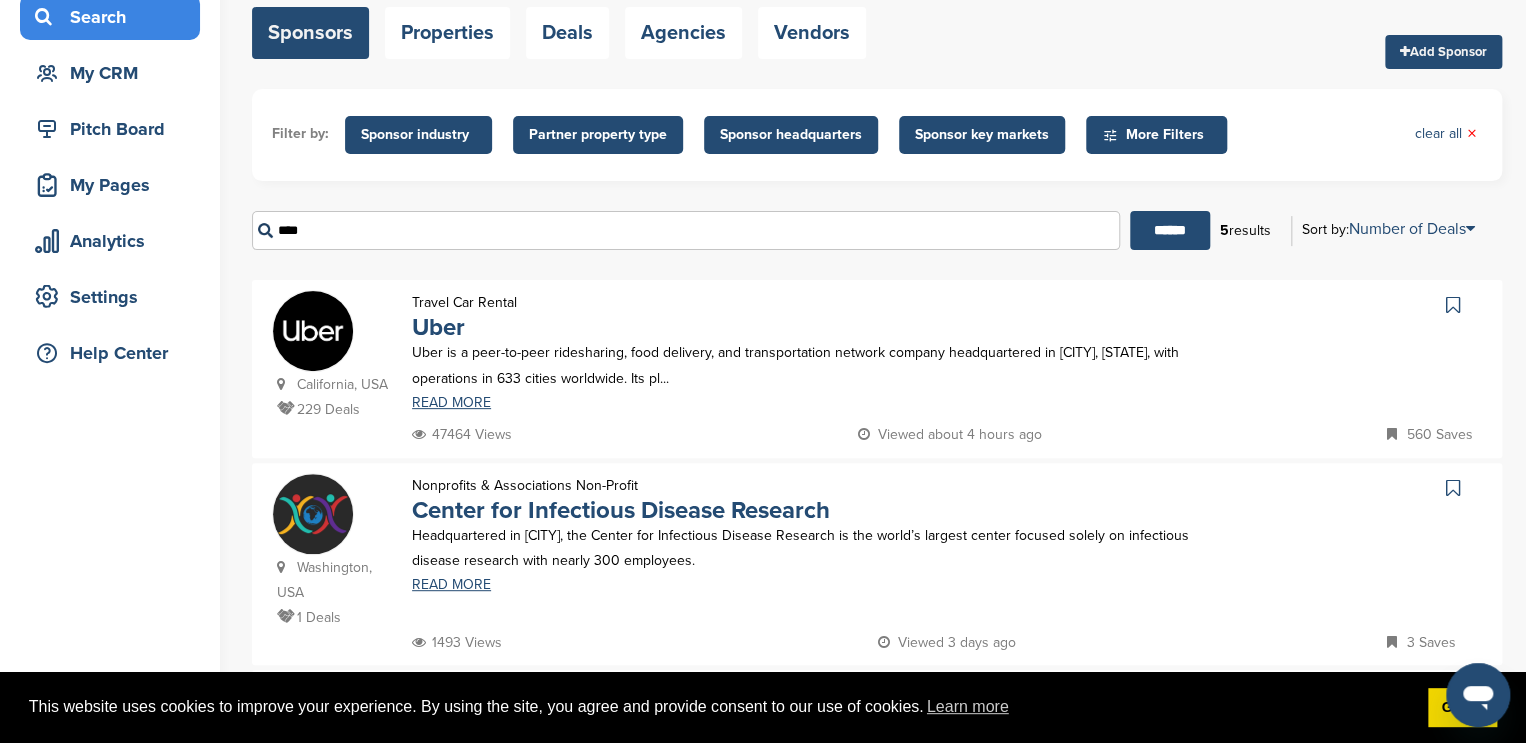 scroll, scrollTop: 152, scrollLeft: 0, axis: vertical 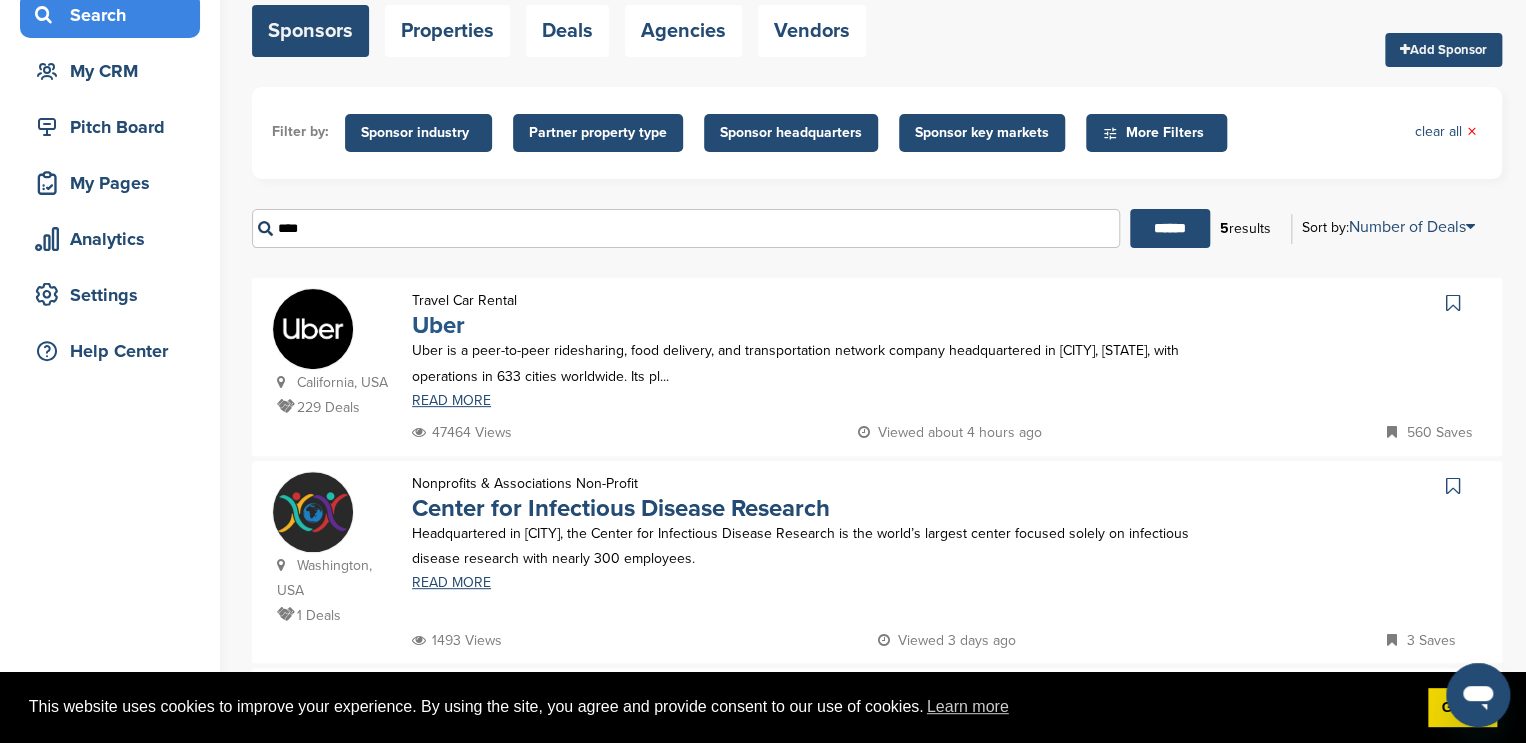 click on "Uber" at bounding box center (438, 325) 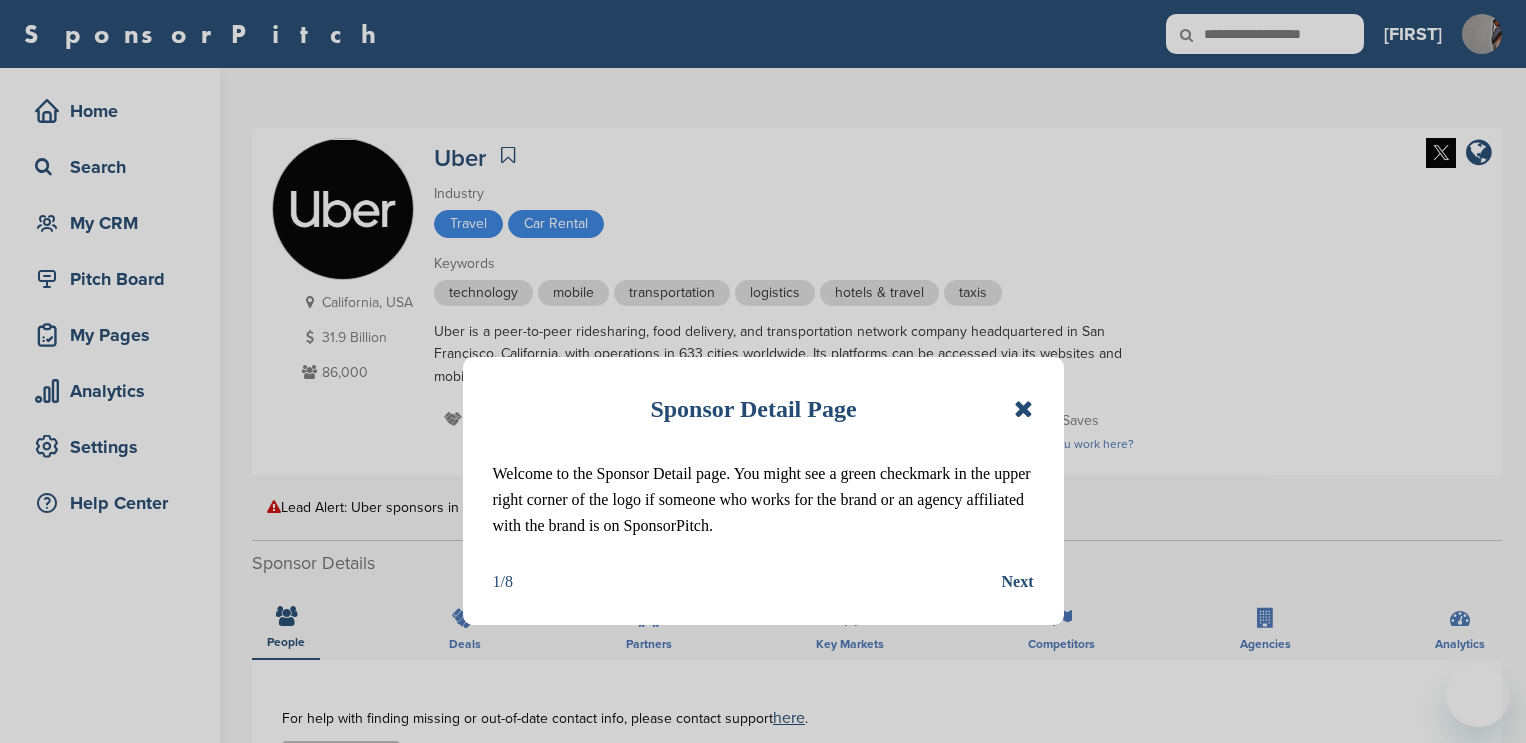 scroll, scrollTop: 0, scrollLeft: 0, axis: both 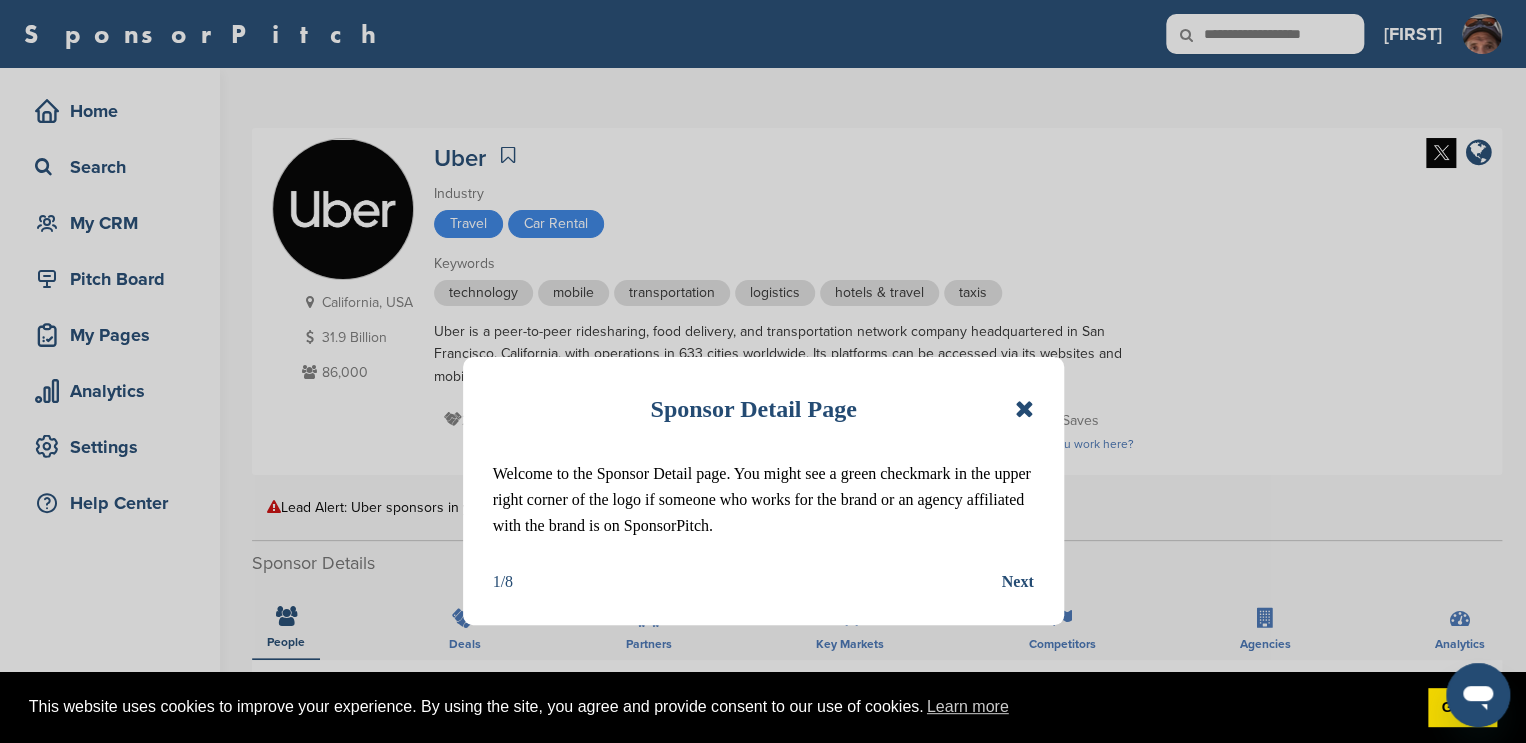 click at bounding box center (1023, 409) 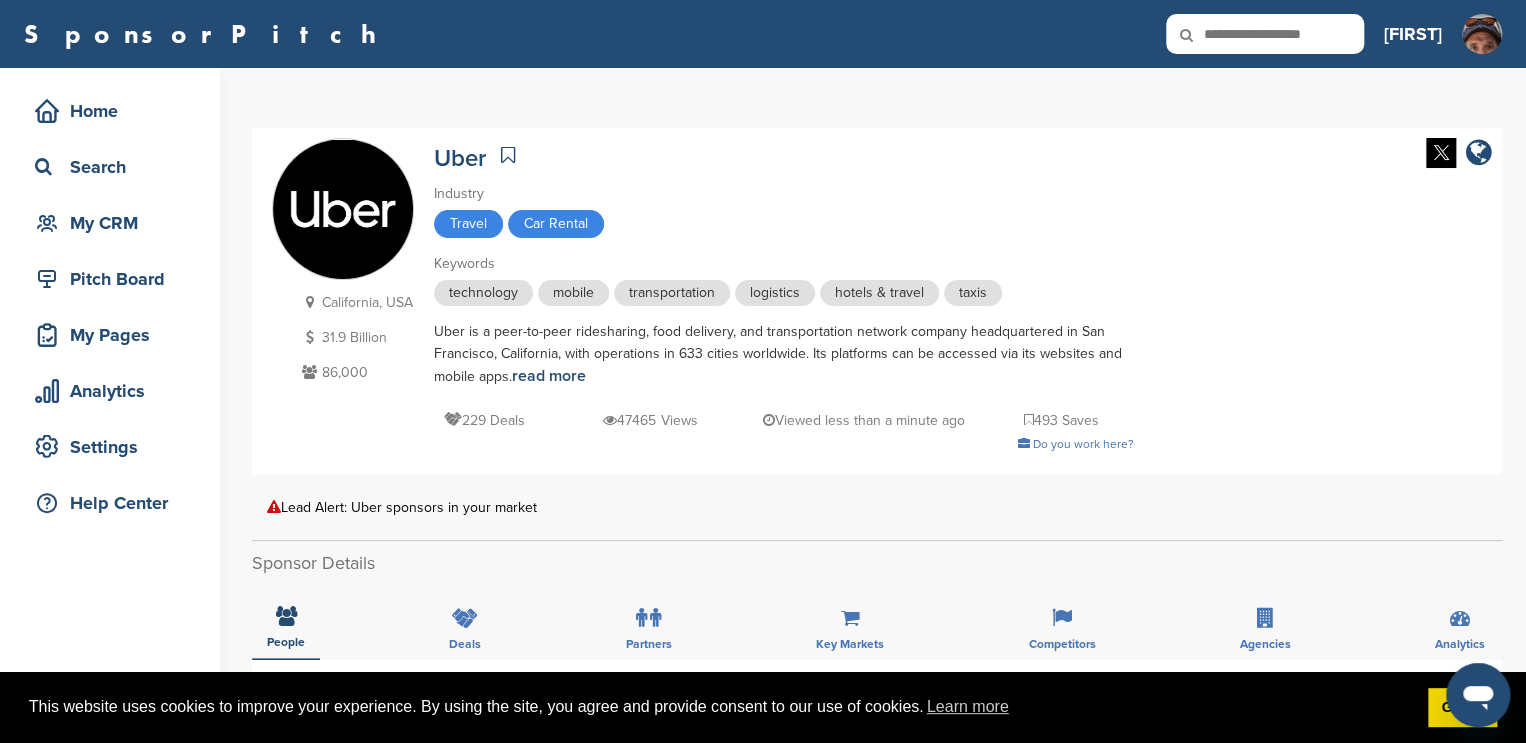 click at bounding box center (508, 155) 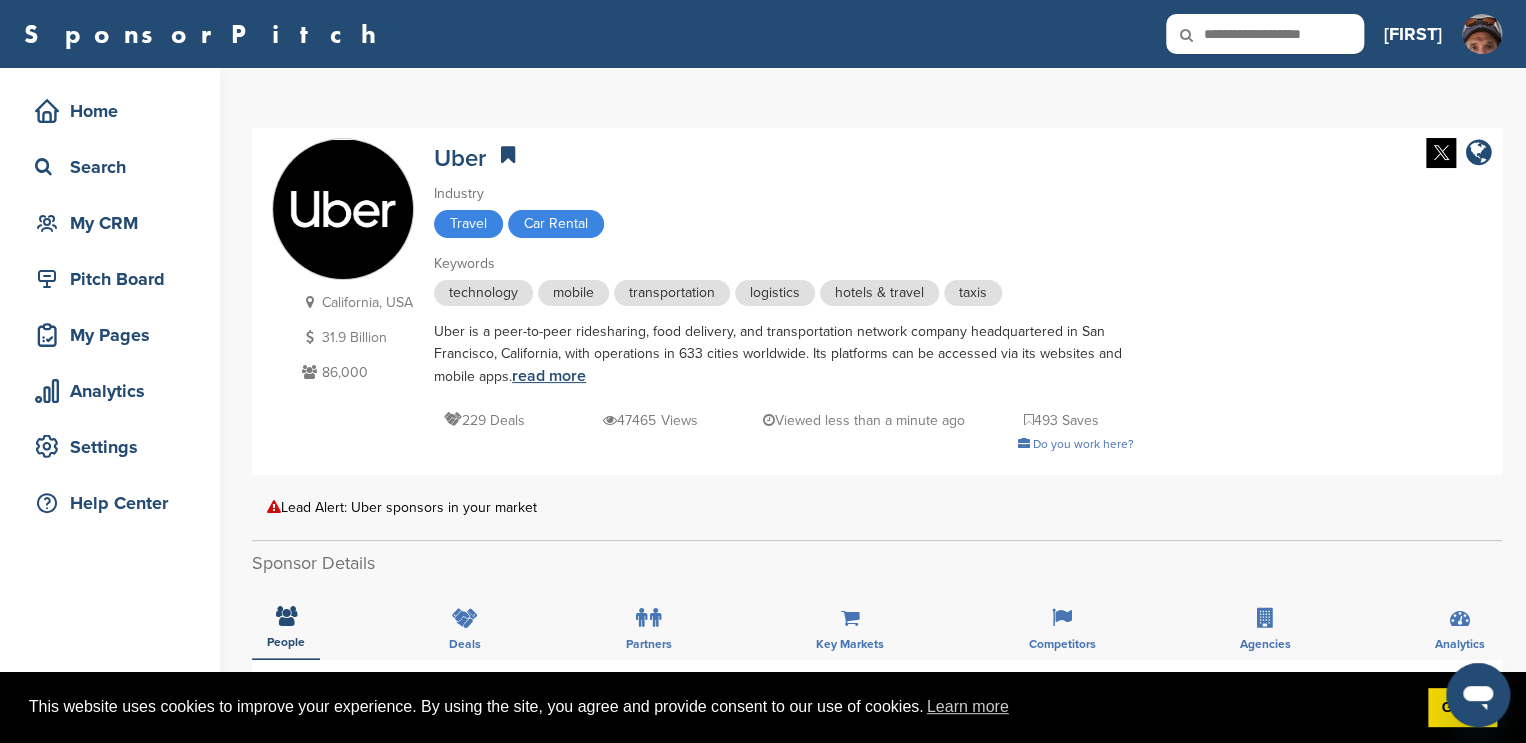 click on "read more" at bounding box center (549, 376) 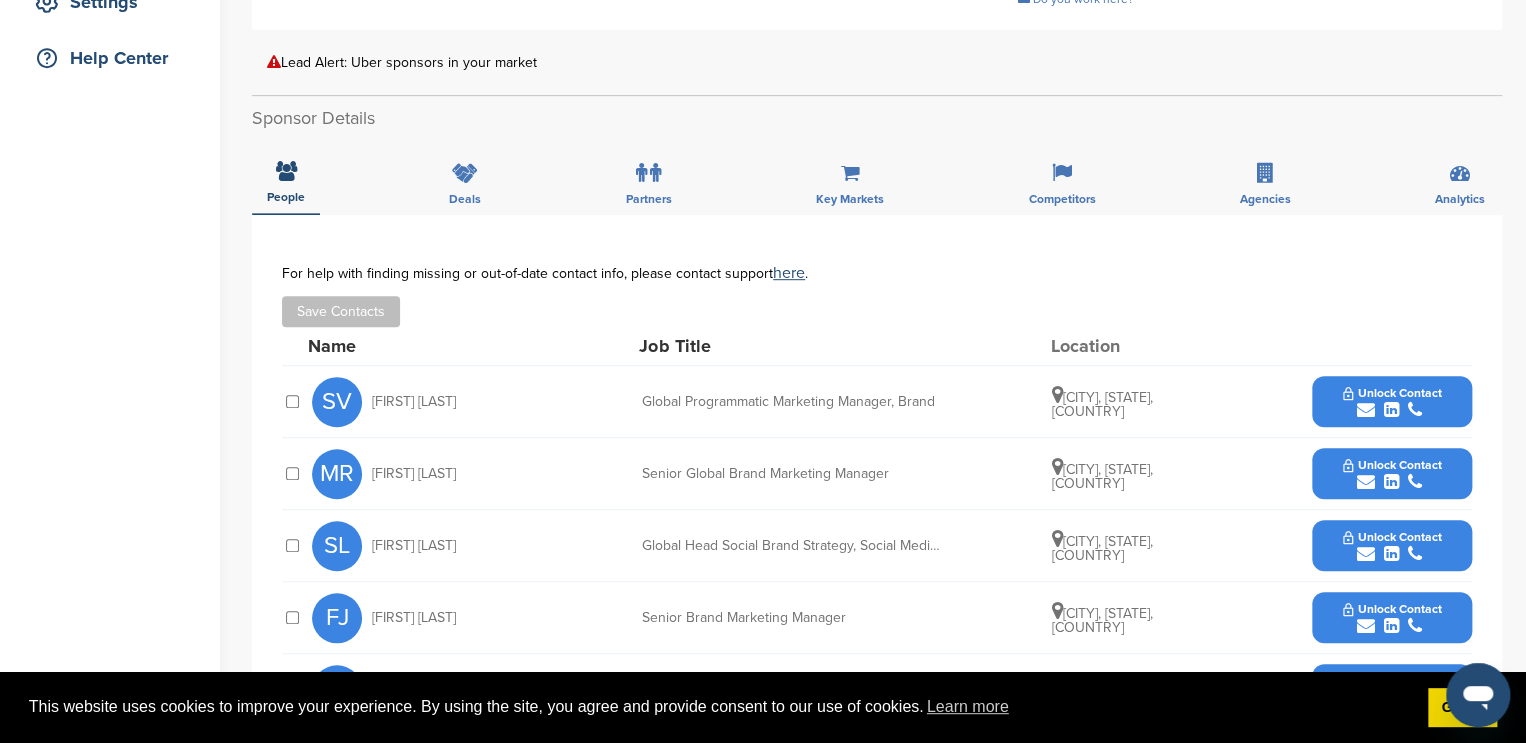 scroll, scrollTop: 446, scrollLeft: 0, axis: vertical 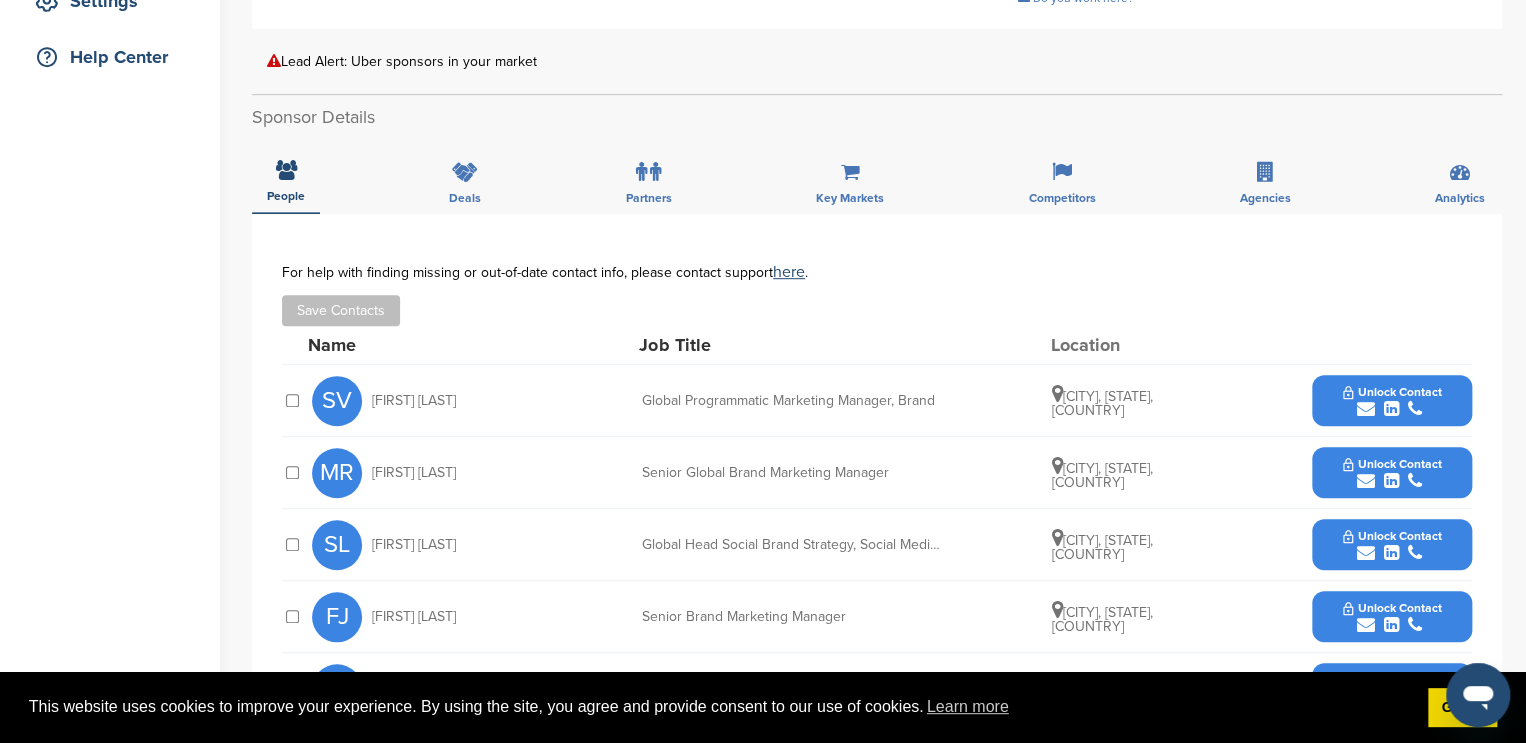 click at bounding box center [1366, 409] 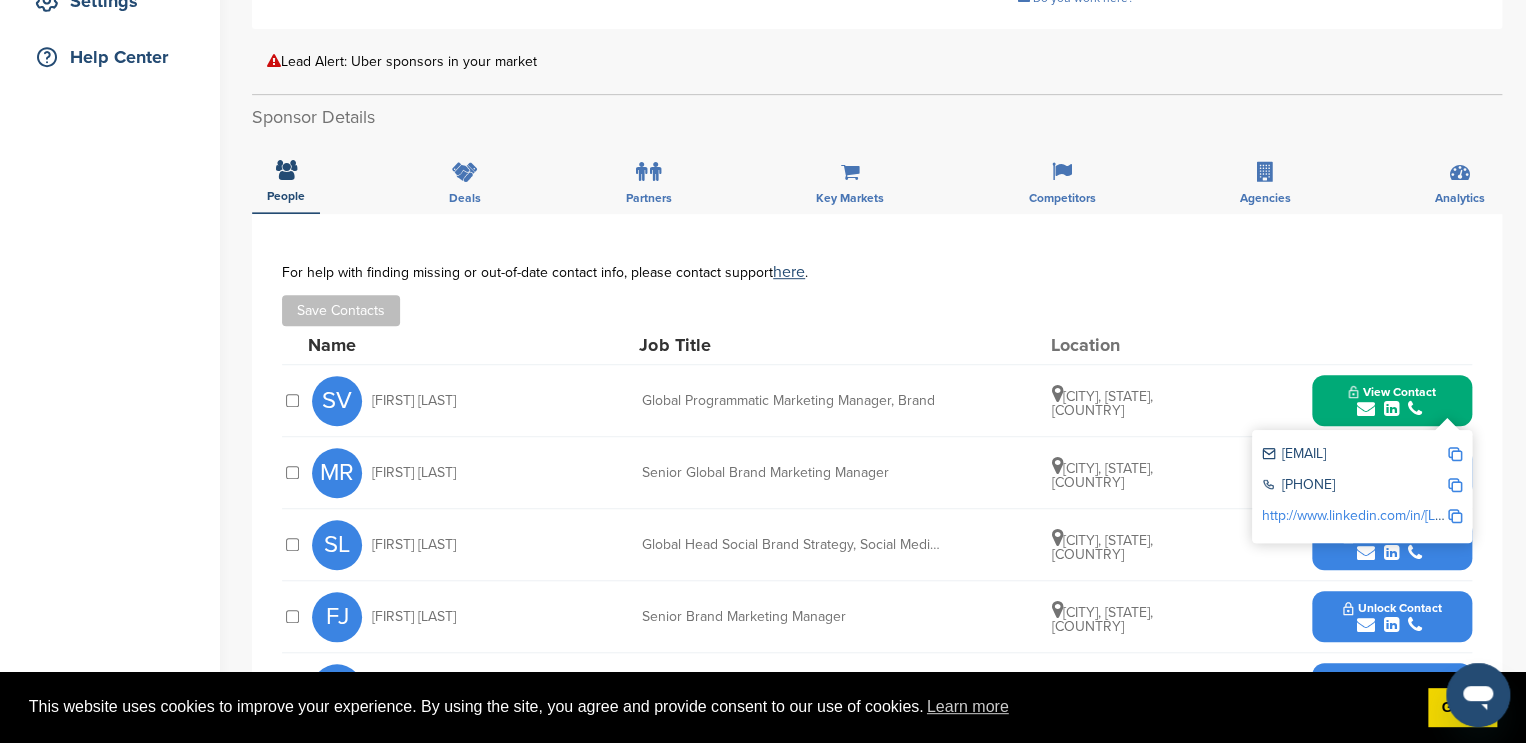 click on "Save Contacts" at bounding box center [877, 310] 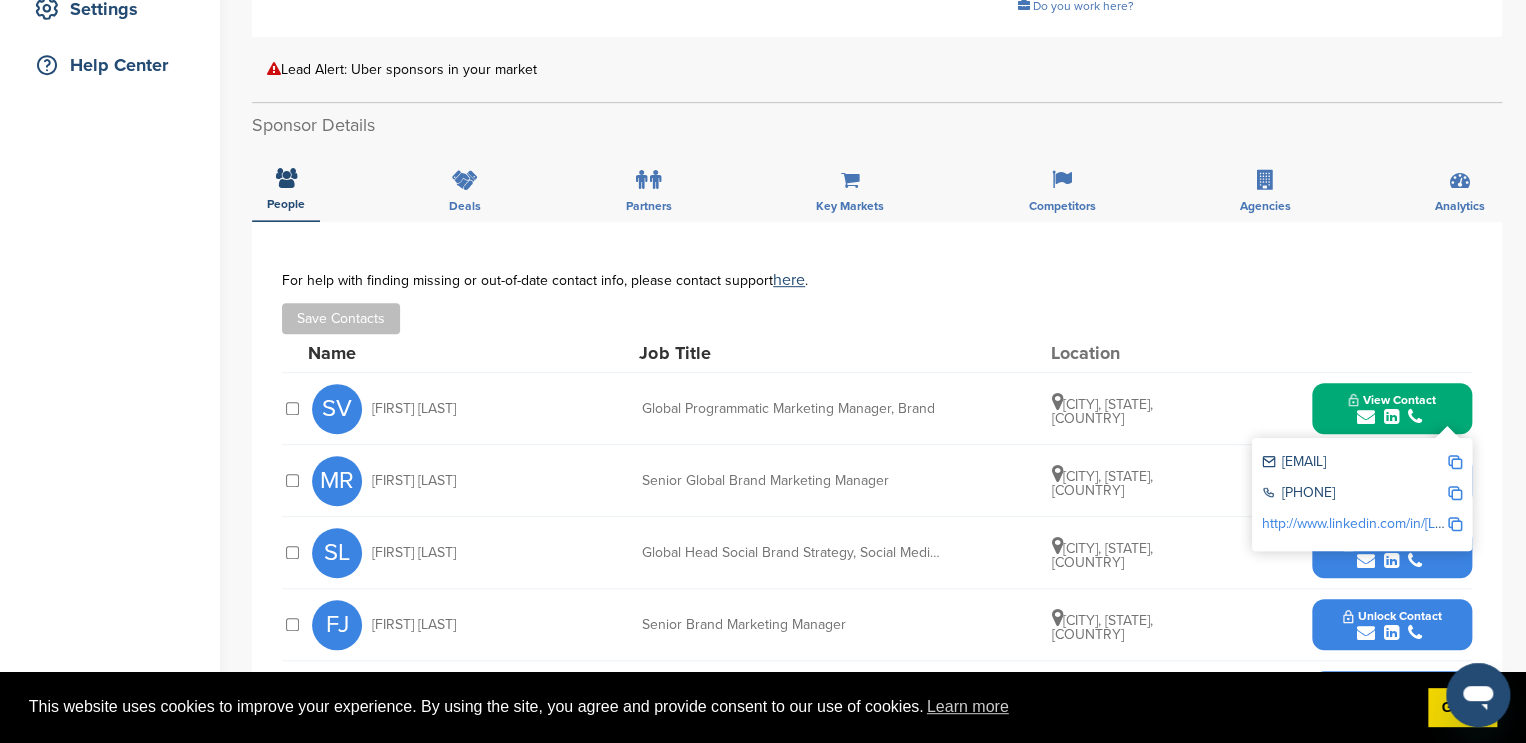 scroll, scrollTop: 437, scrollLeft: 0, axis: vertical 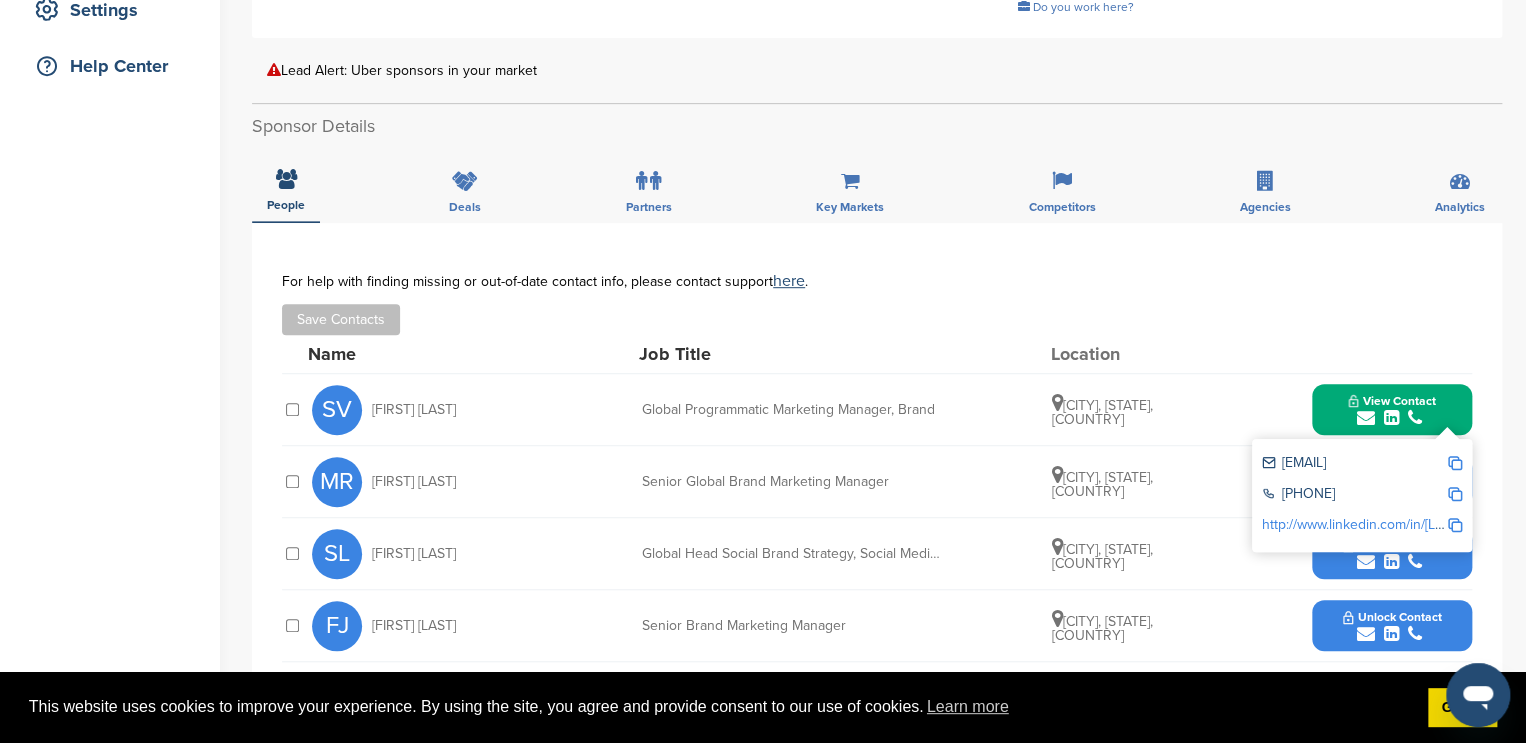 click on "samantha.villanueva@uber.com" at bounding box center (1354, 464) 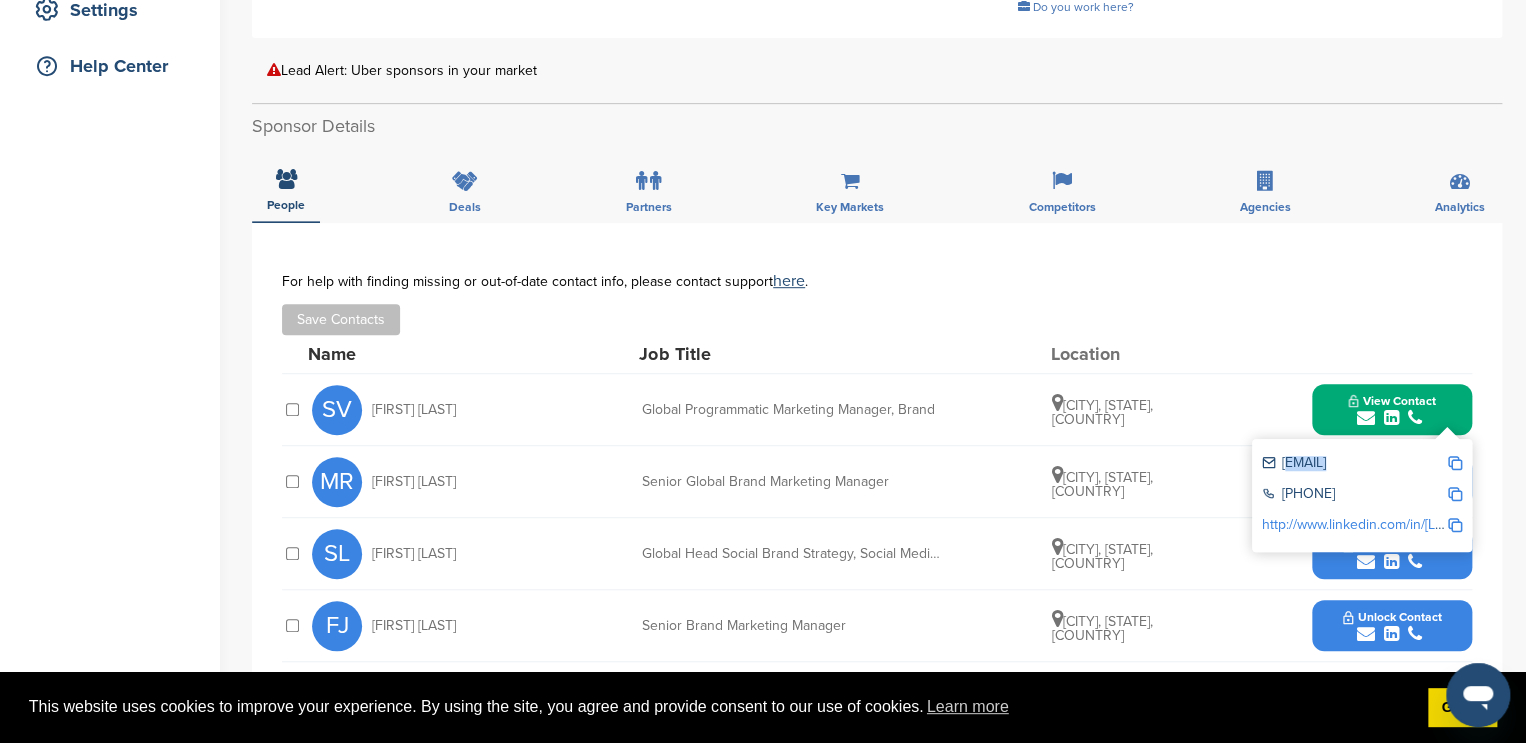 copy on "samantha.villanueva@uber.com" 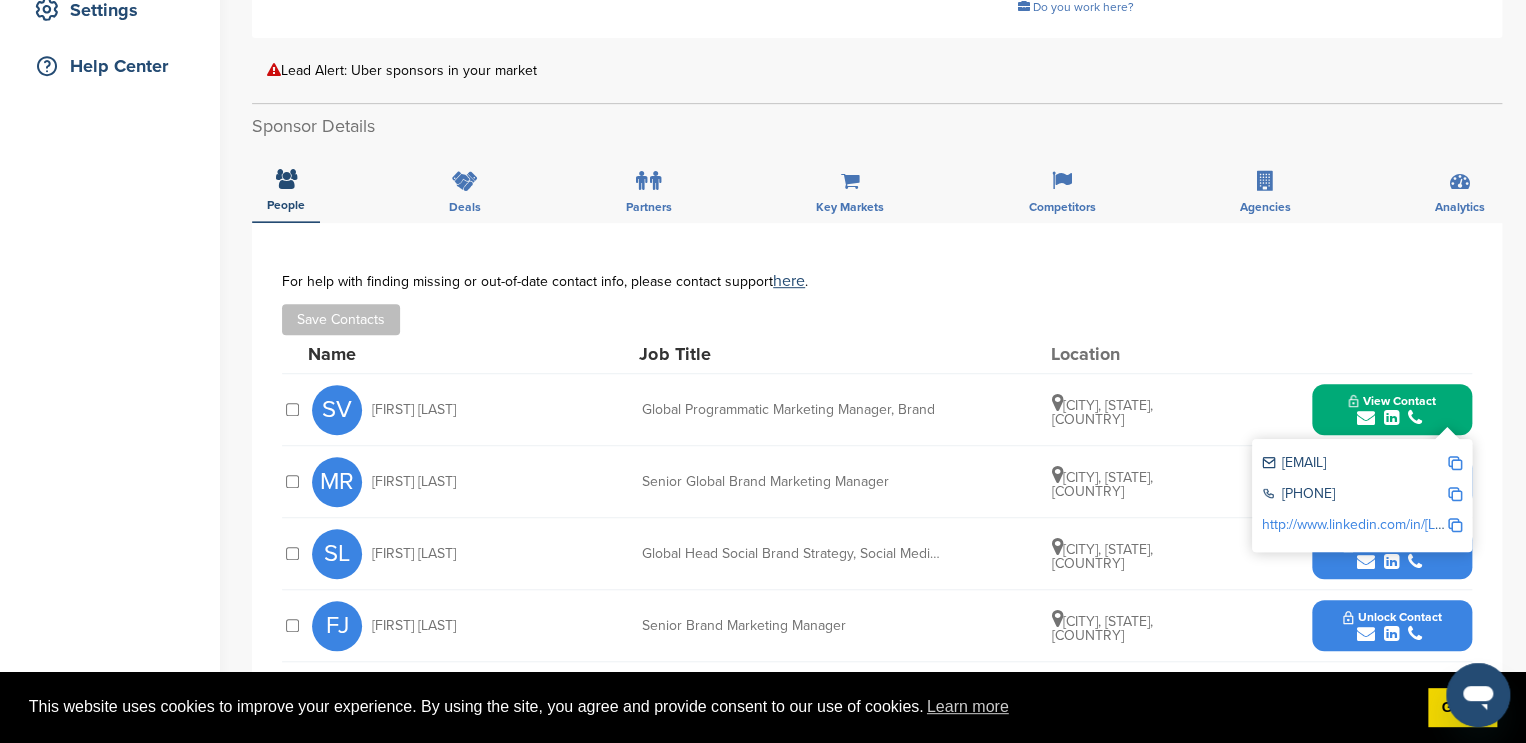 click on "samantha.villanueva@uber.com" at bounding box center [1354, 464] 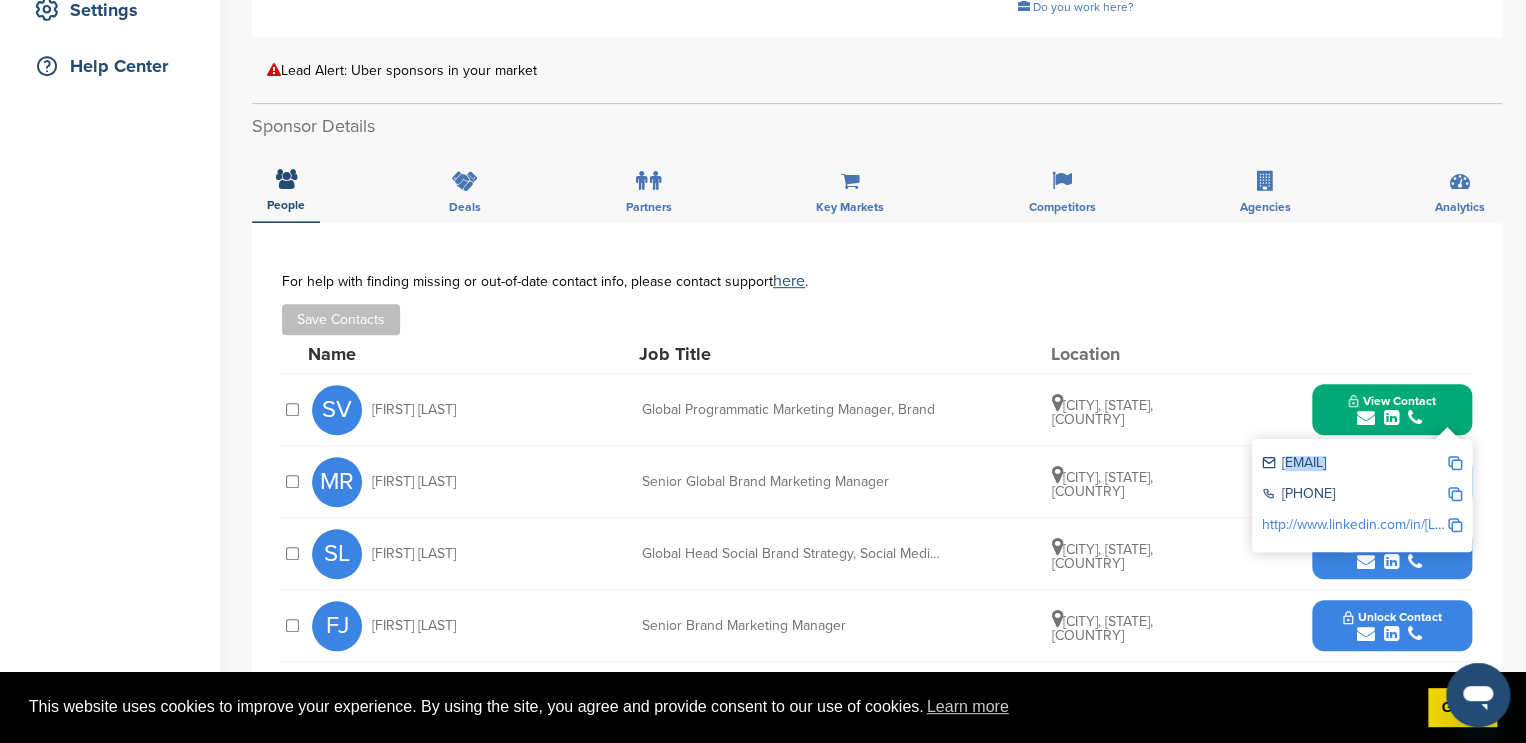 copy on "samantha.villanueva@uber.com" 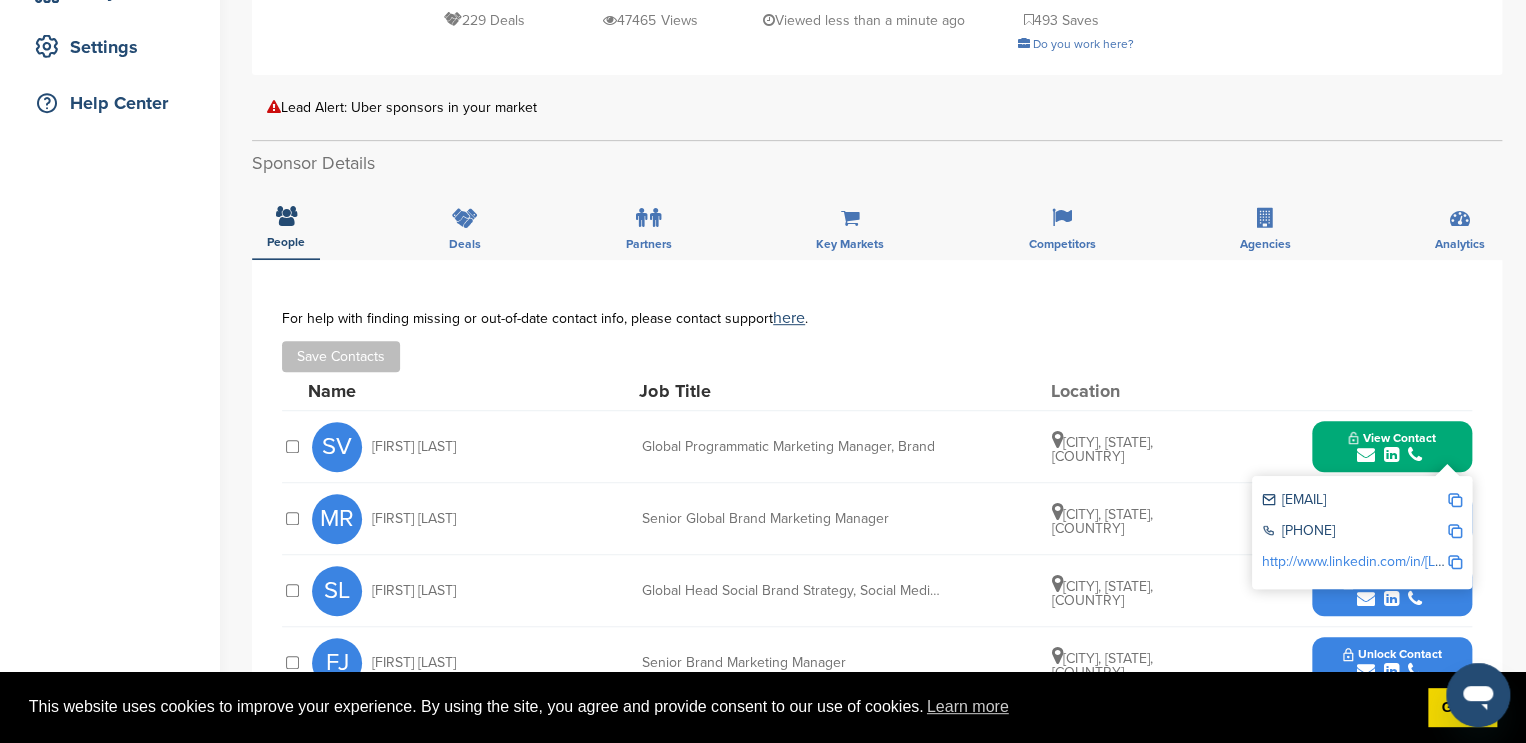 scroll, scrollTop: 0, scrollLeft: 0, axis: both 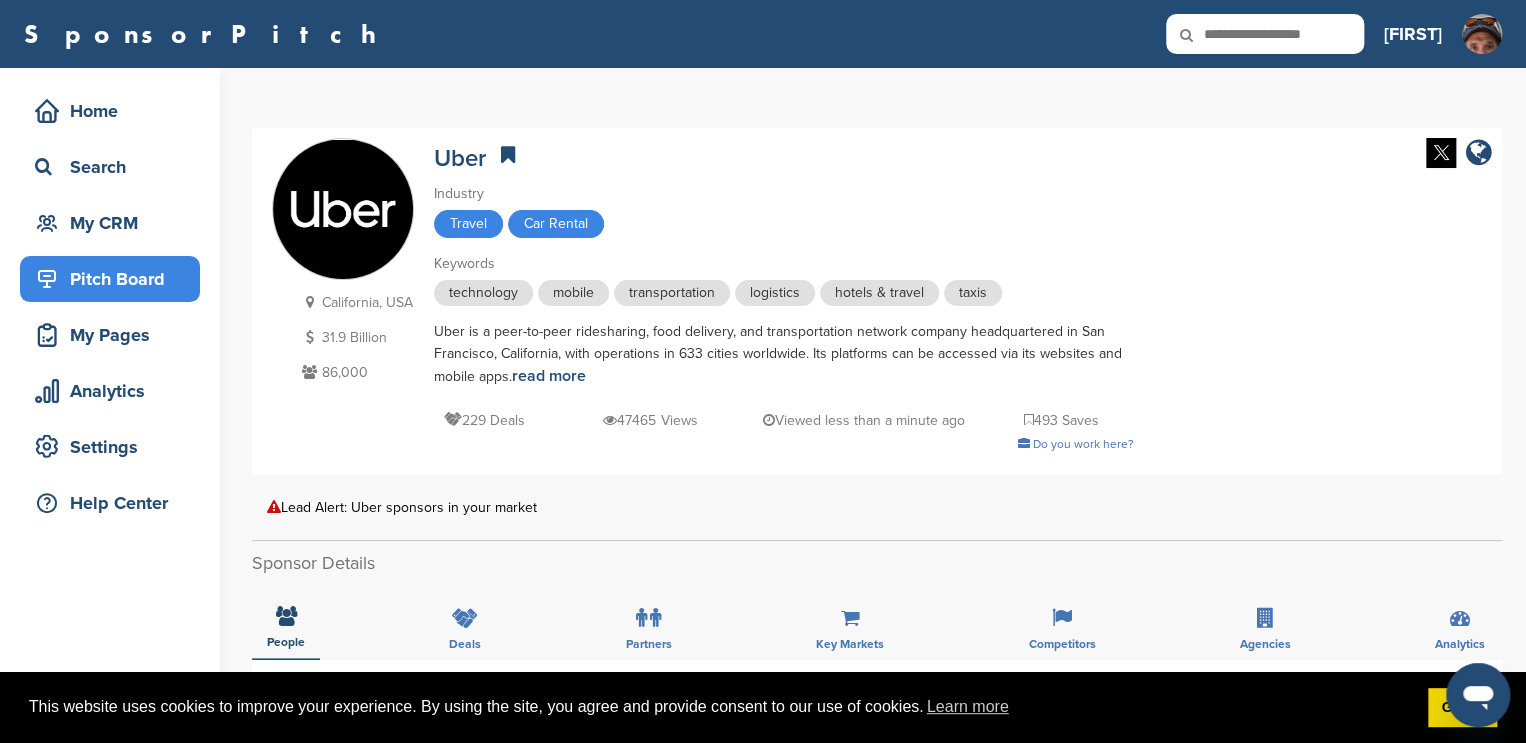 click on "Pitch Board" at bounding box center [115, 279] 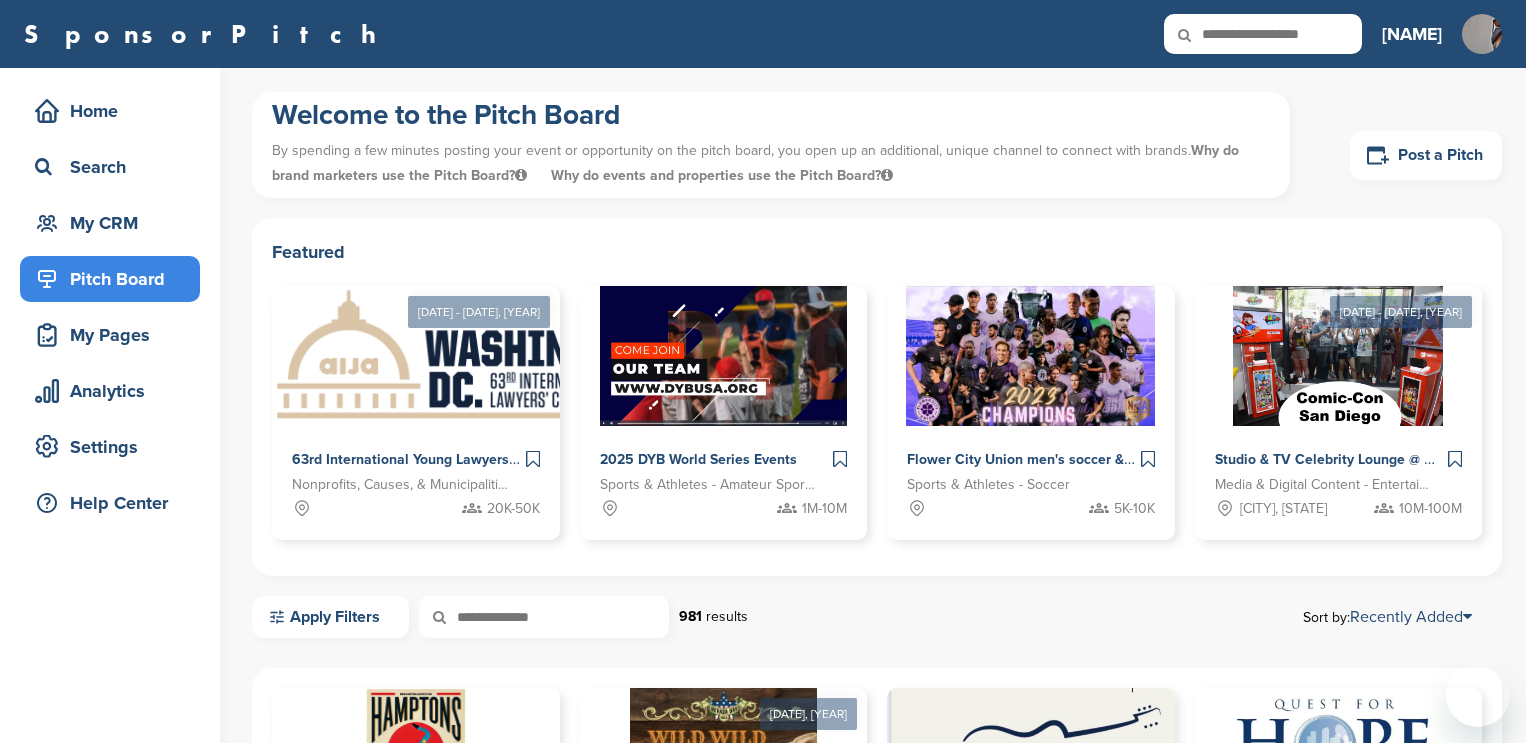 scroll, scrollTop: 0, scrollLeft: 0, axis: both 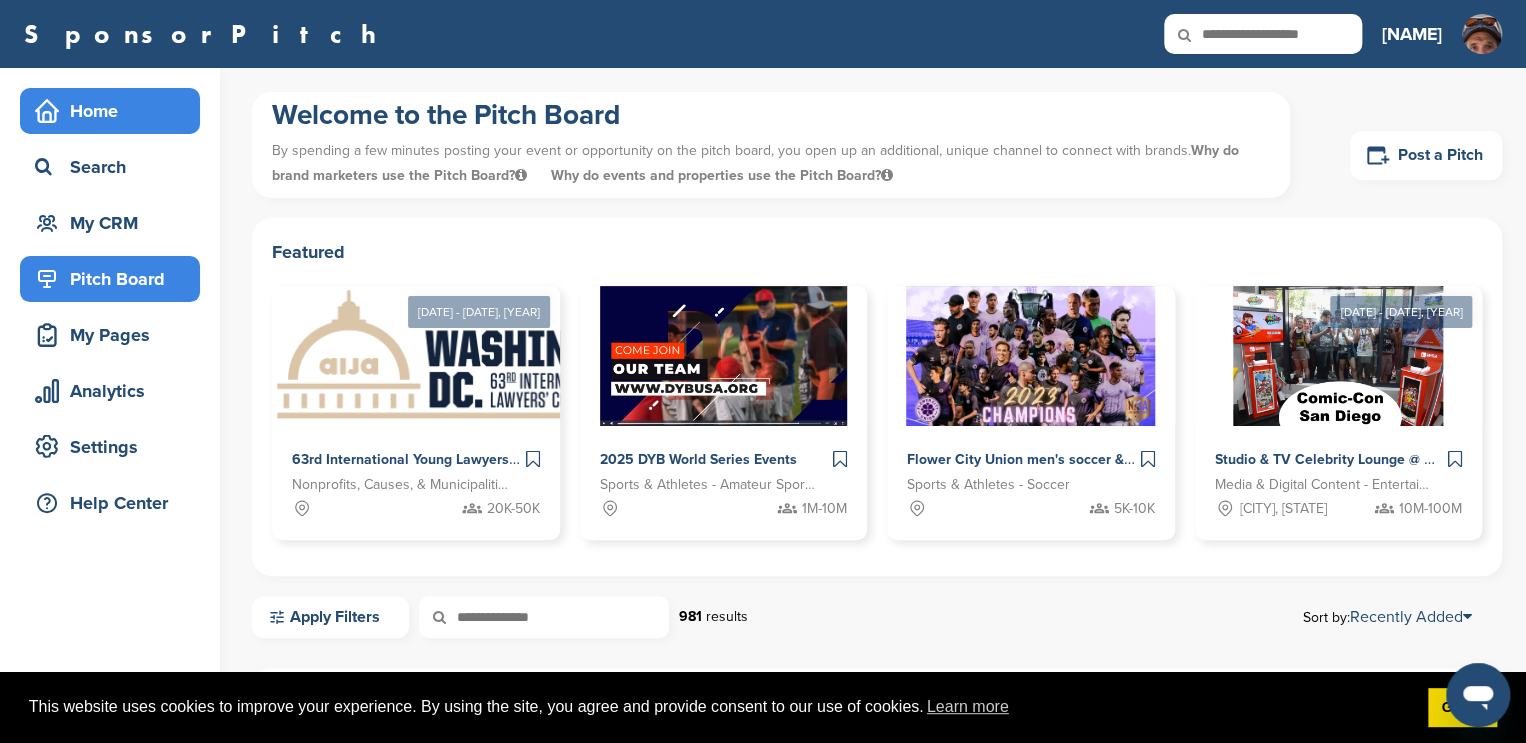 click on "Home" at bounding box center [115, 111] 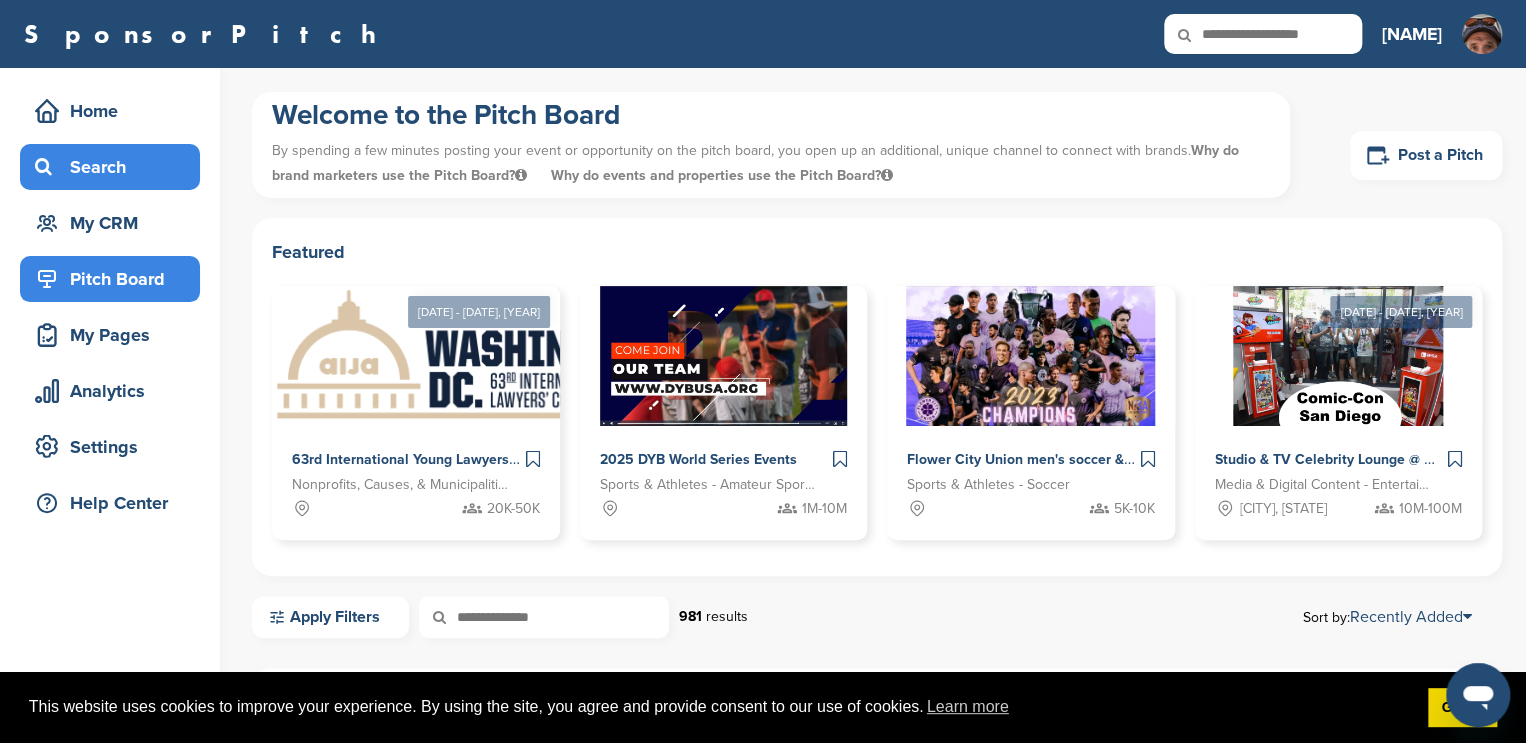 click on "Search" at bounding box center (115, 167) 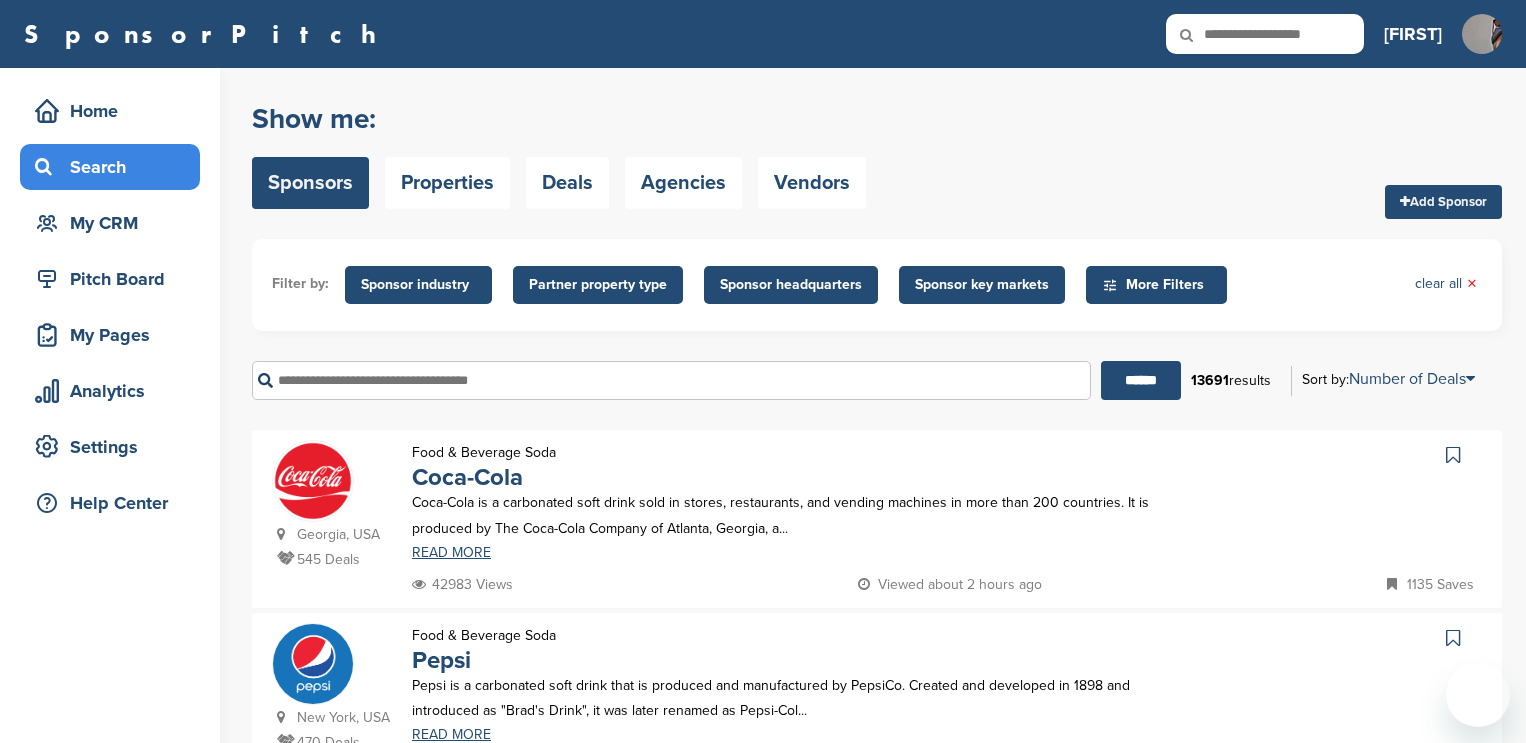 scroll, scrollTop: 0, scrollLeft: 0, axis: both 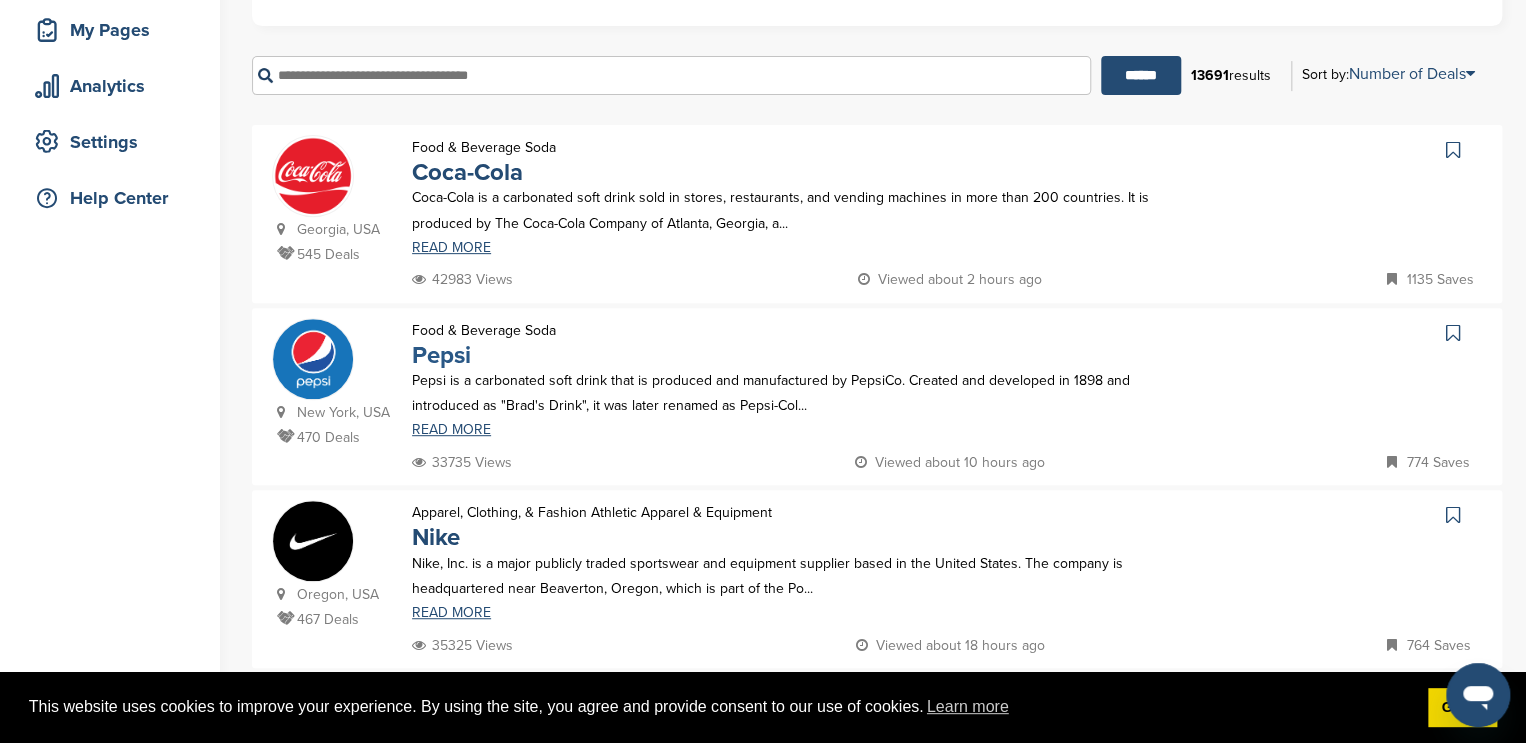 click on "Pepsi" at bounding box center [441, 355] 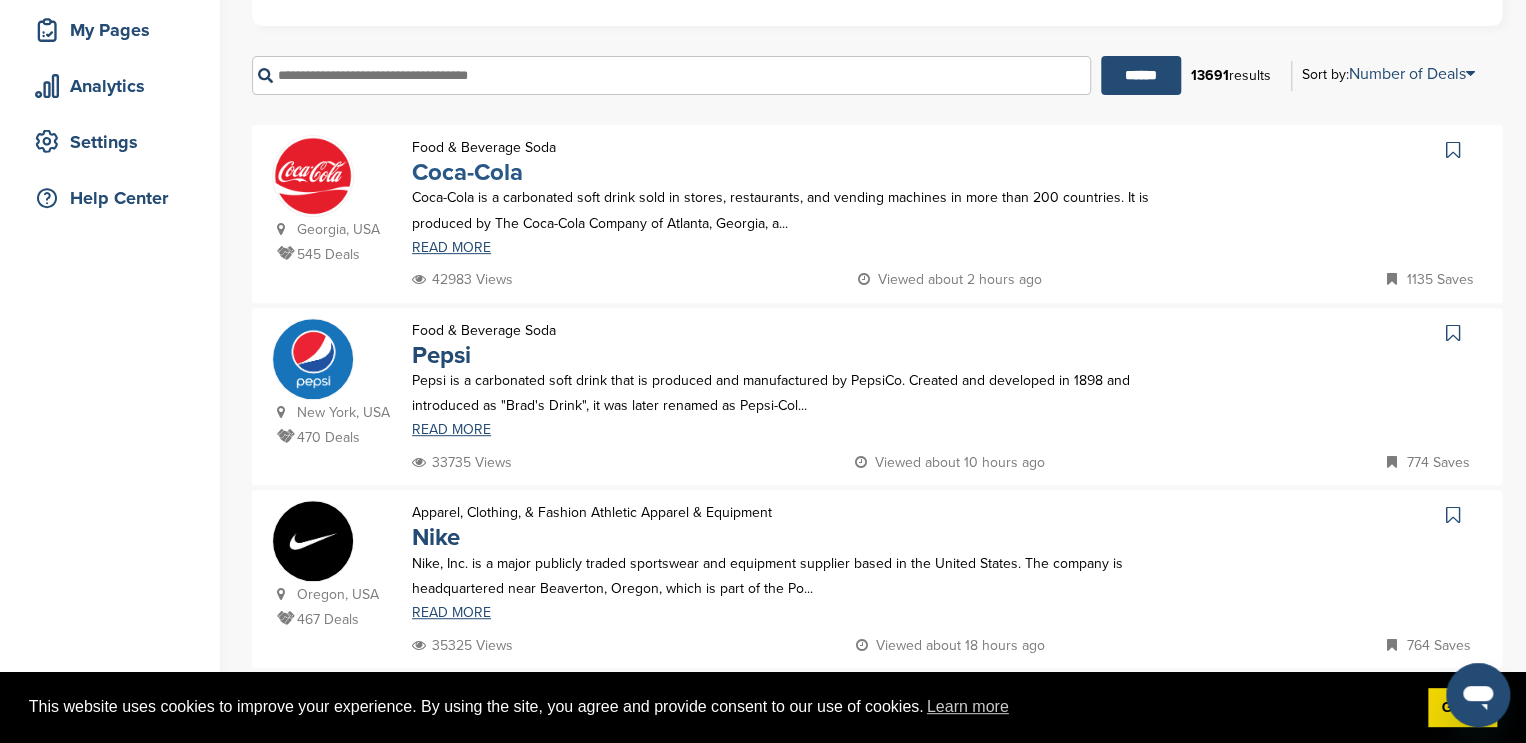 click on "Coca-Cola" at bounding box center (467, 172) 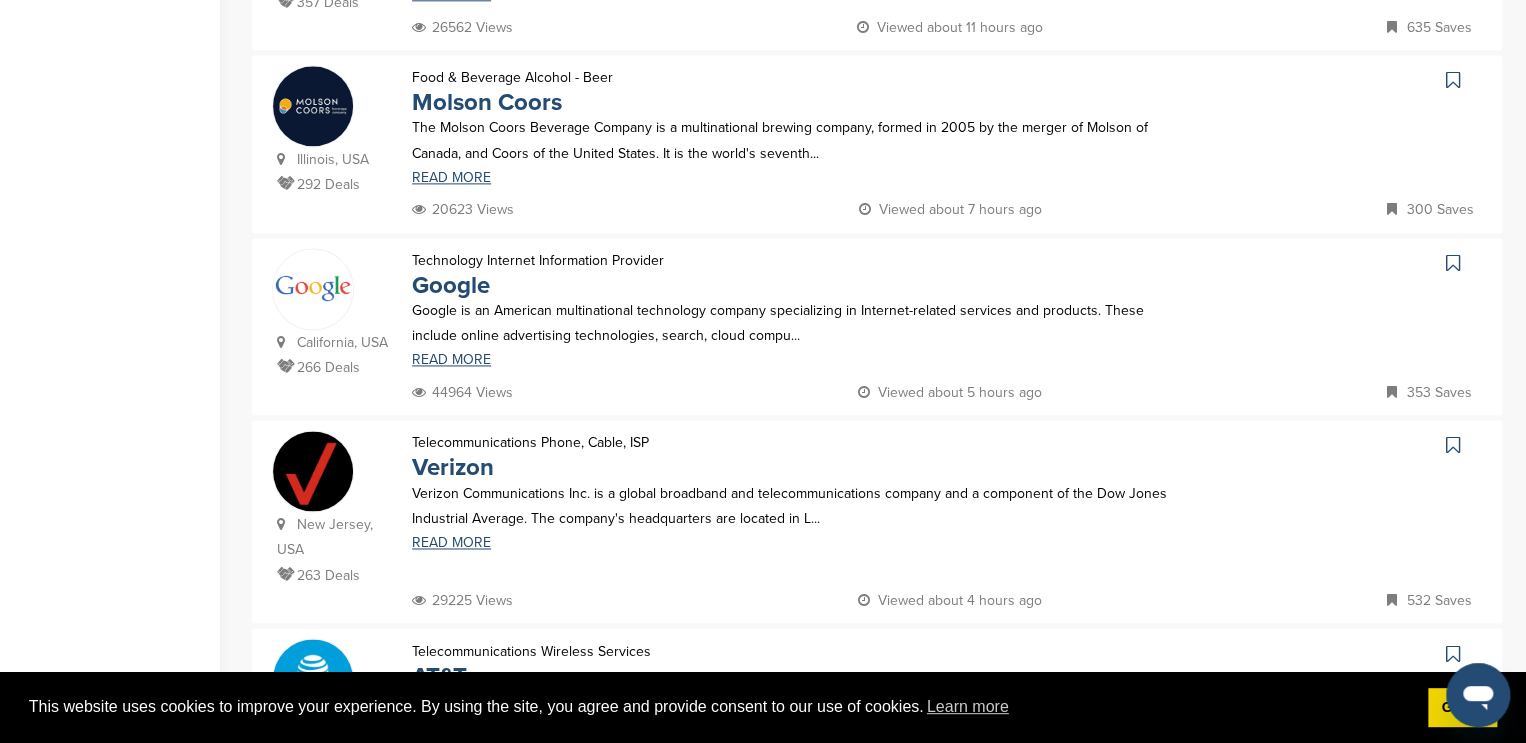 scroll, scrollTop: 1295, scrollLeft: 0, axis: vertical 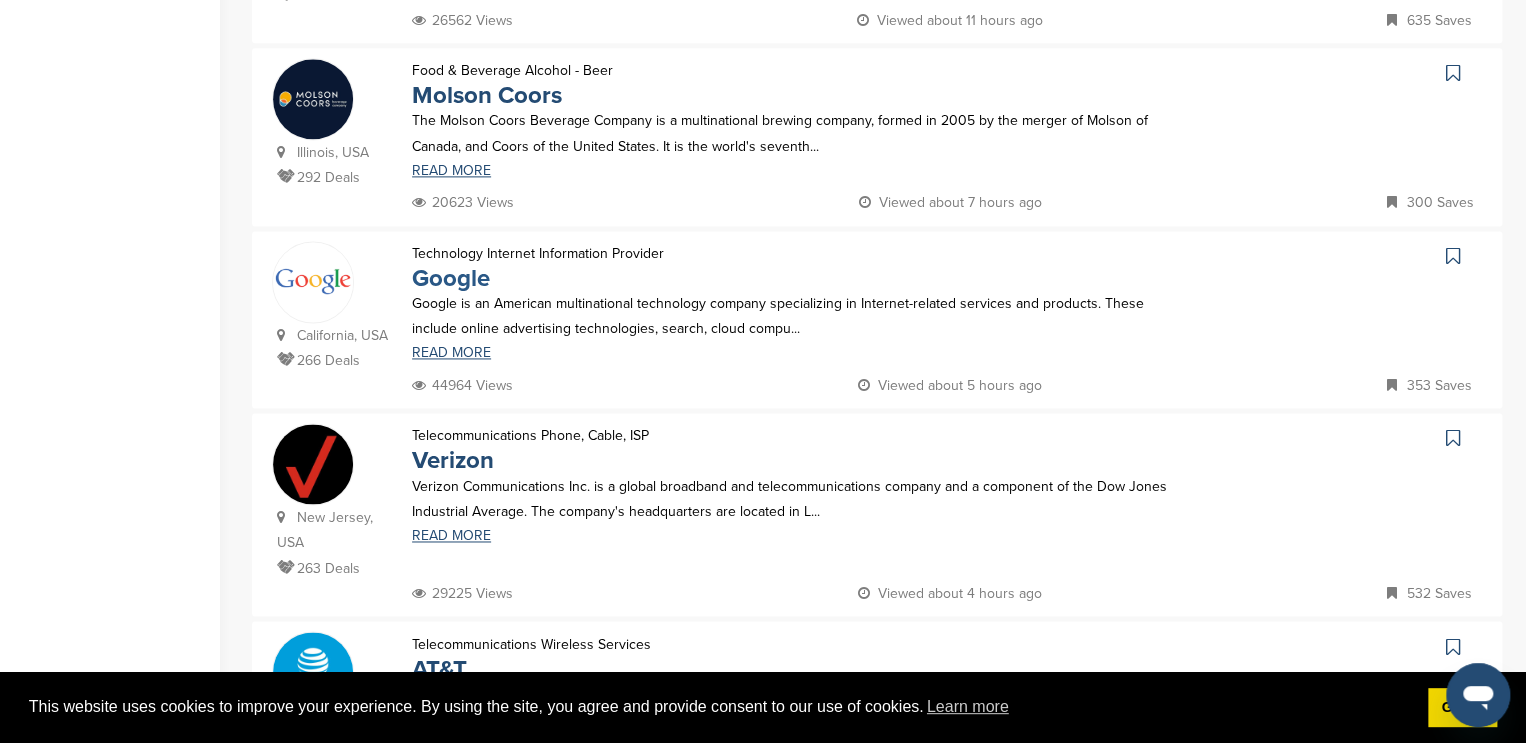 click on "Google" at bounding box center (451, 278) 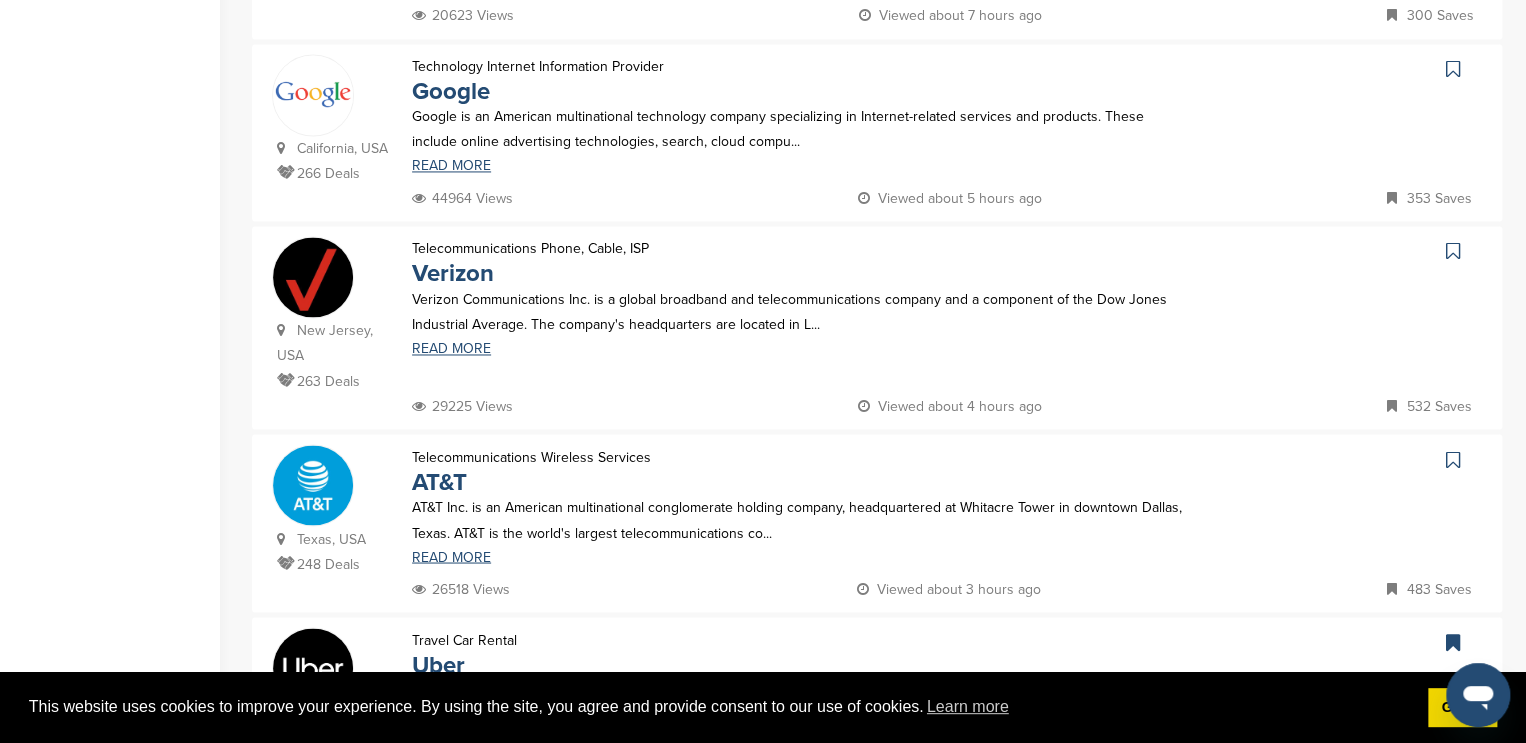 scroll, scrollTop: 0, scrollLeft: 0, axis: both 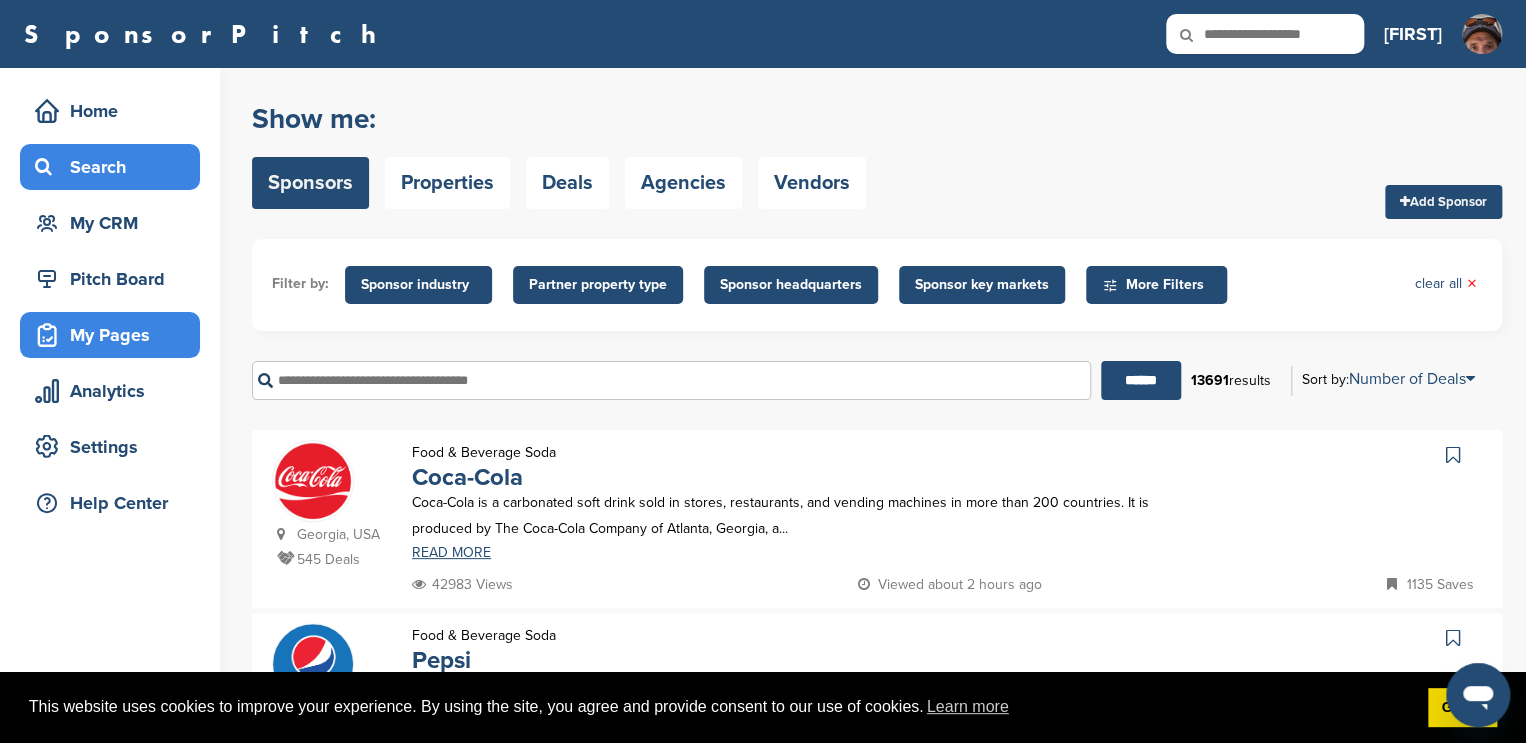 click on "My Pages" at bounding box center [115, 335] 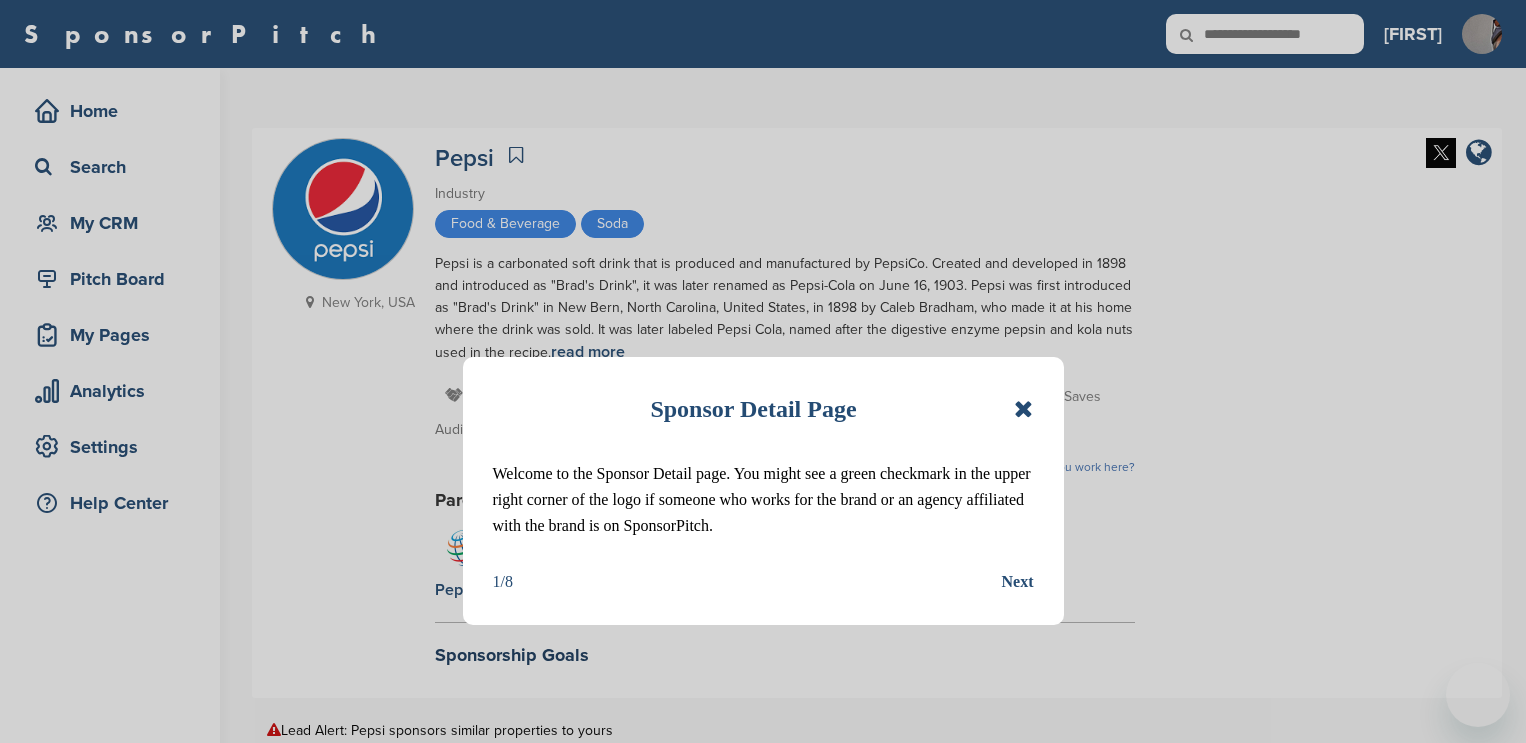 scroll, scrollTop: 0, scrollLeft: 0, axis: both 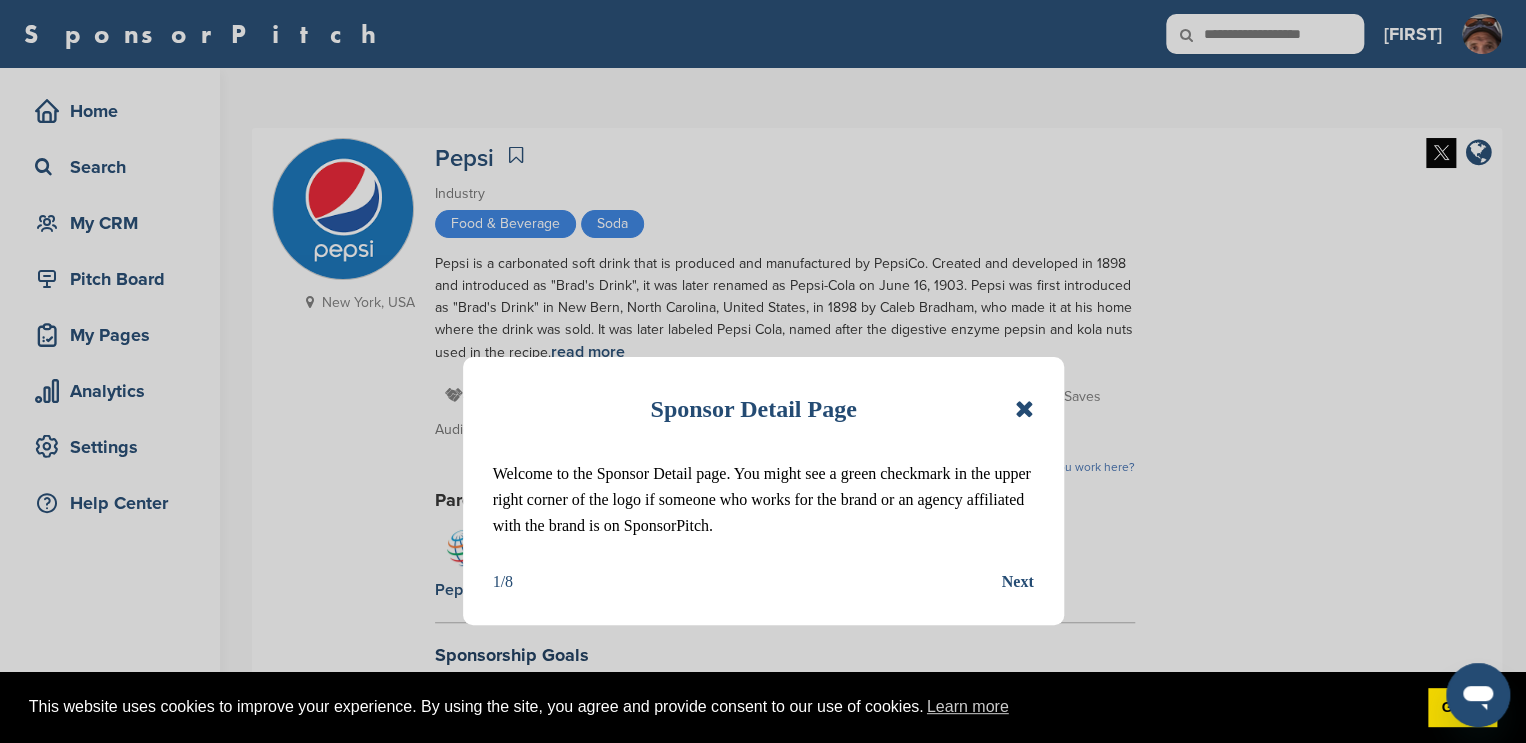 click at bounding box center [1023, 409] 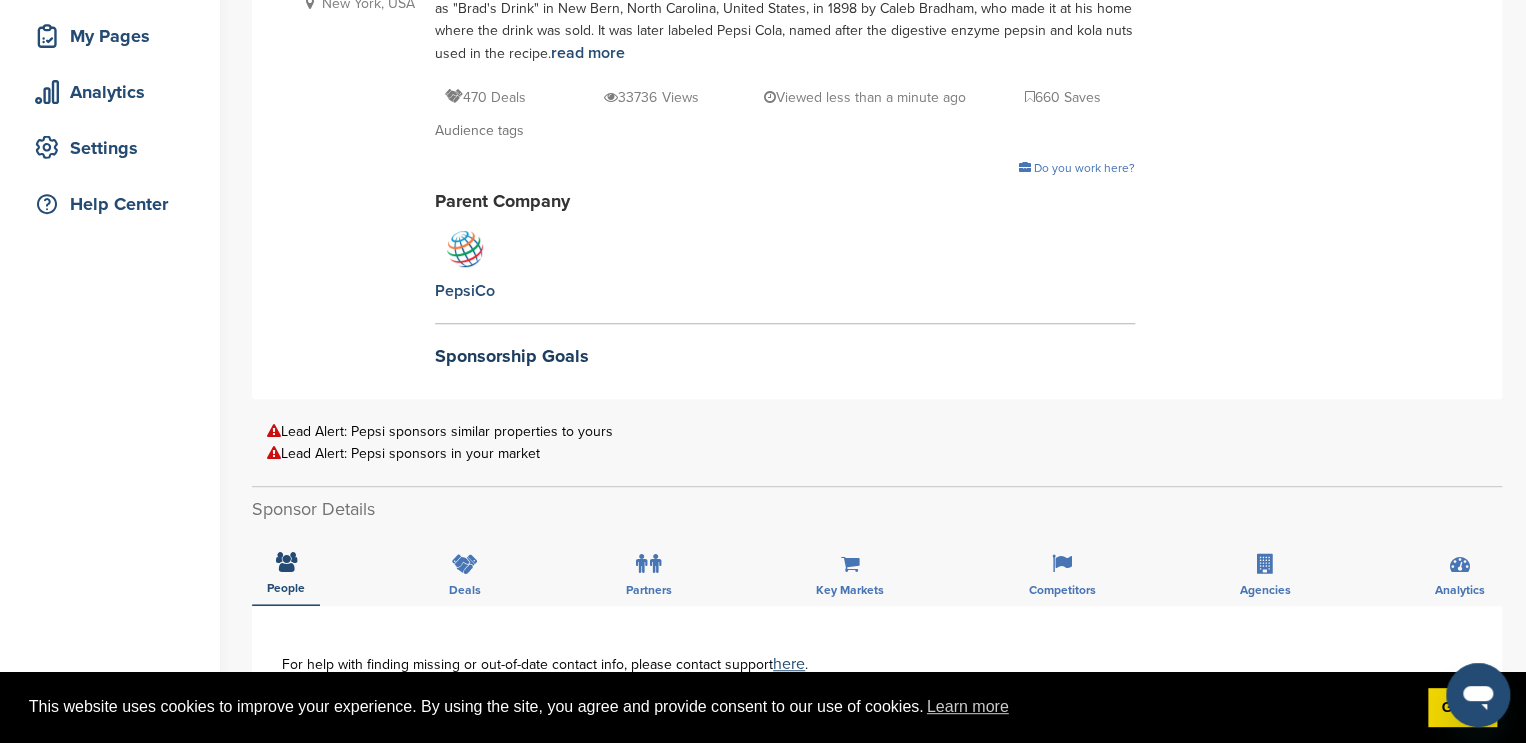 scroll, scrollTop: 0, scrollLeft: 0, axis: both 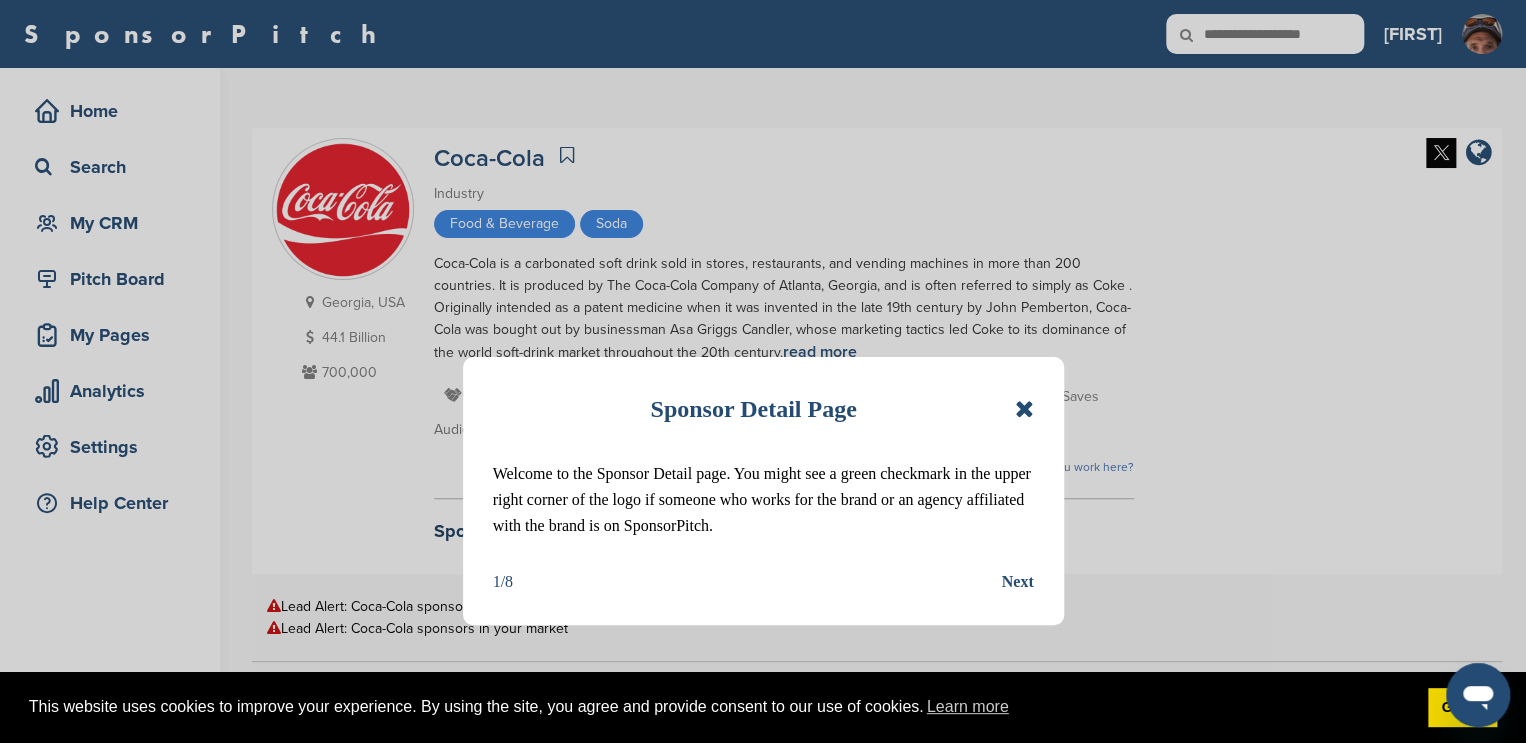 click at bounding box center (1023, 409) 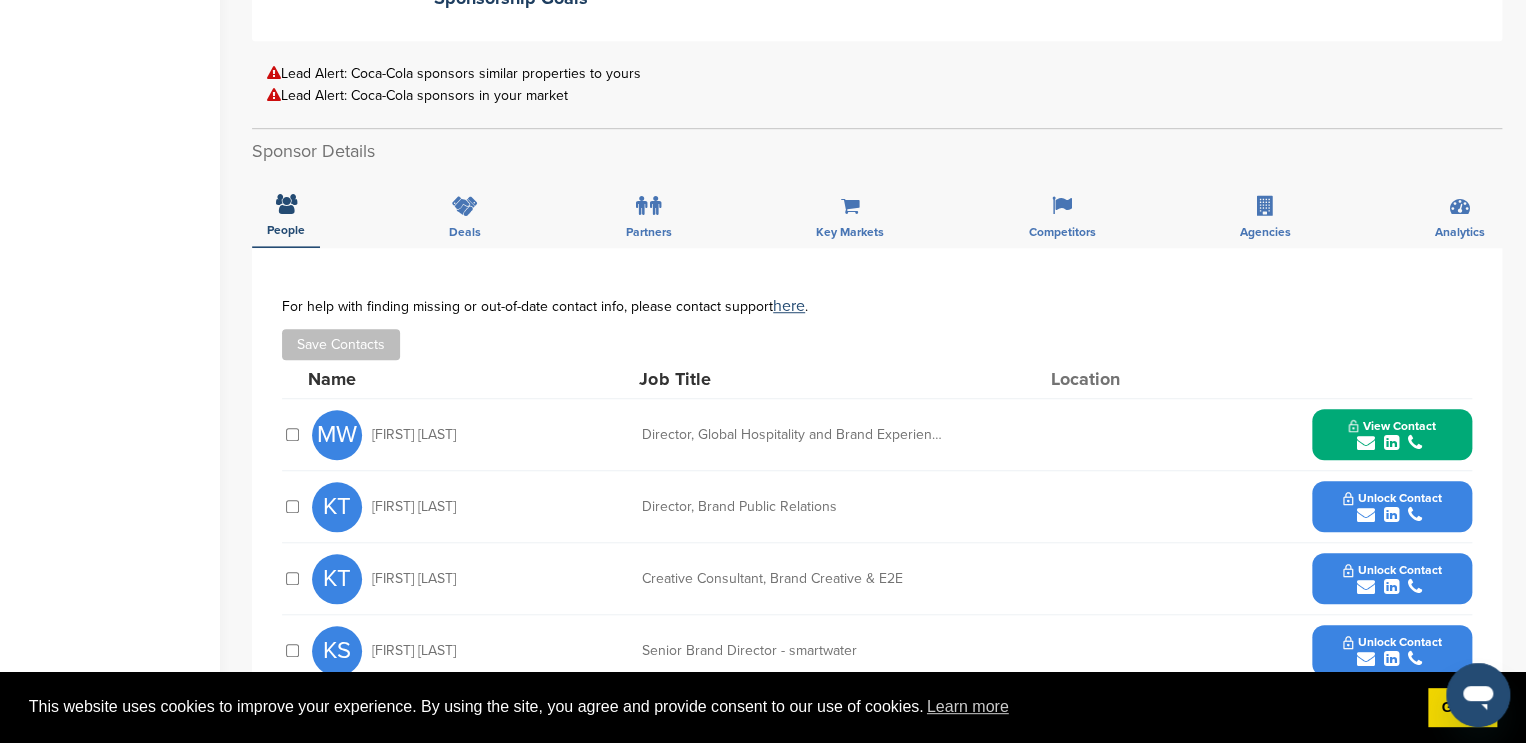 scroll, scrollTop: 544, scrollLeft: 0, axis: vertical 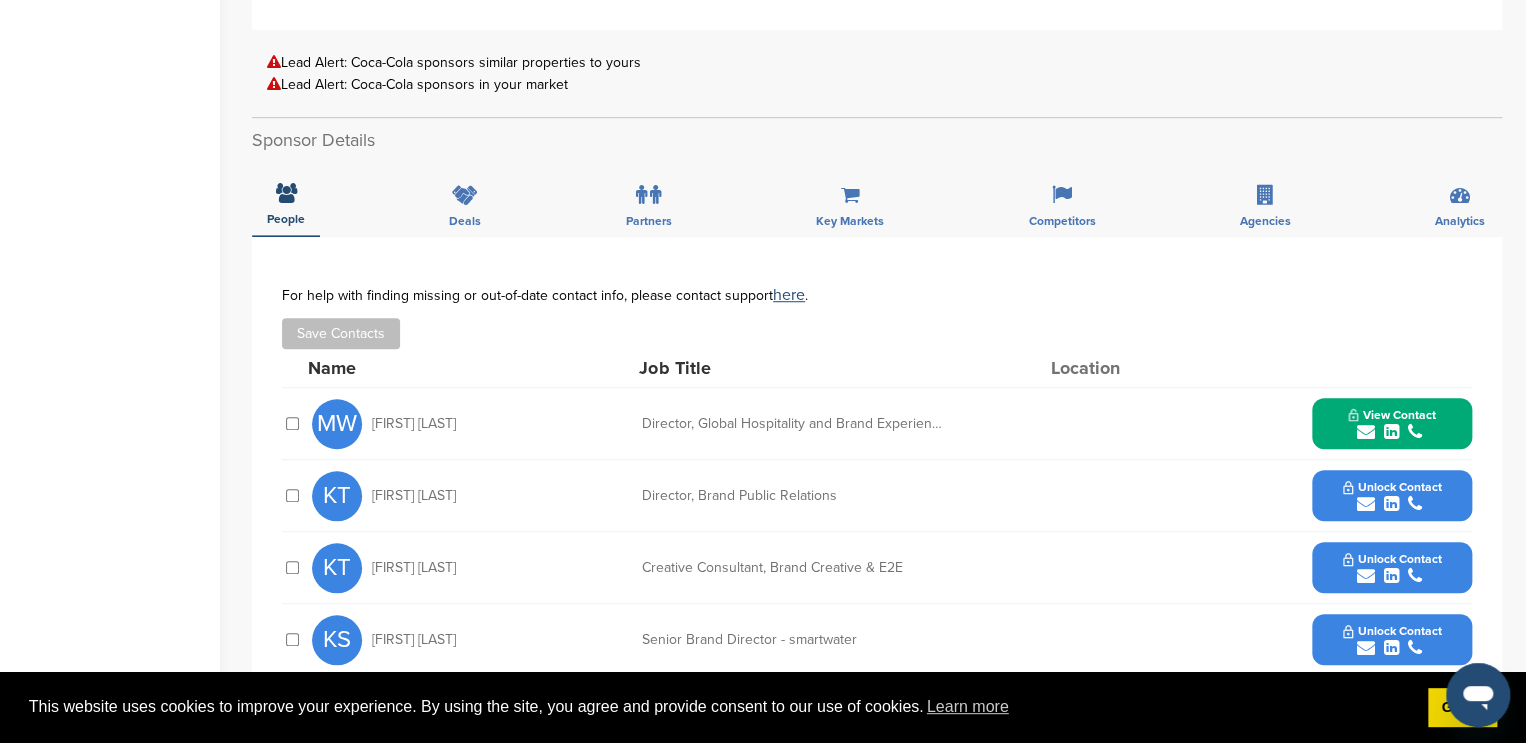click on "View Contact" at bounding box center [1392, 415] 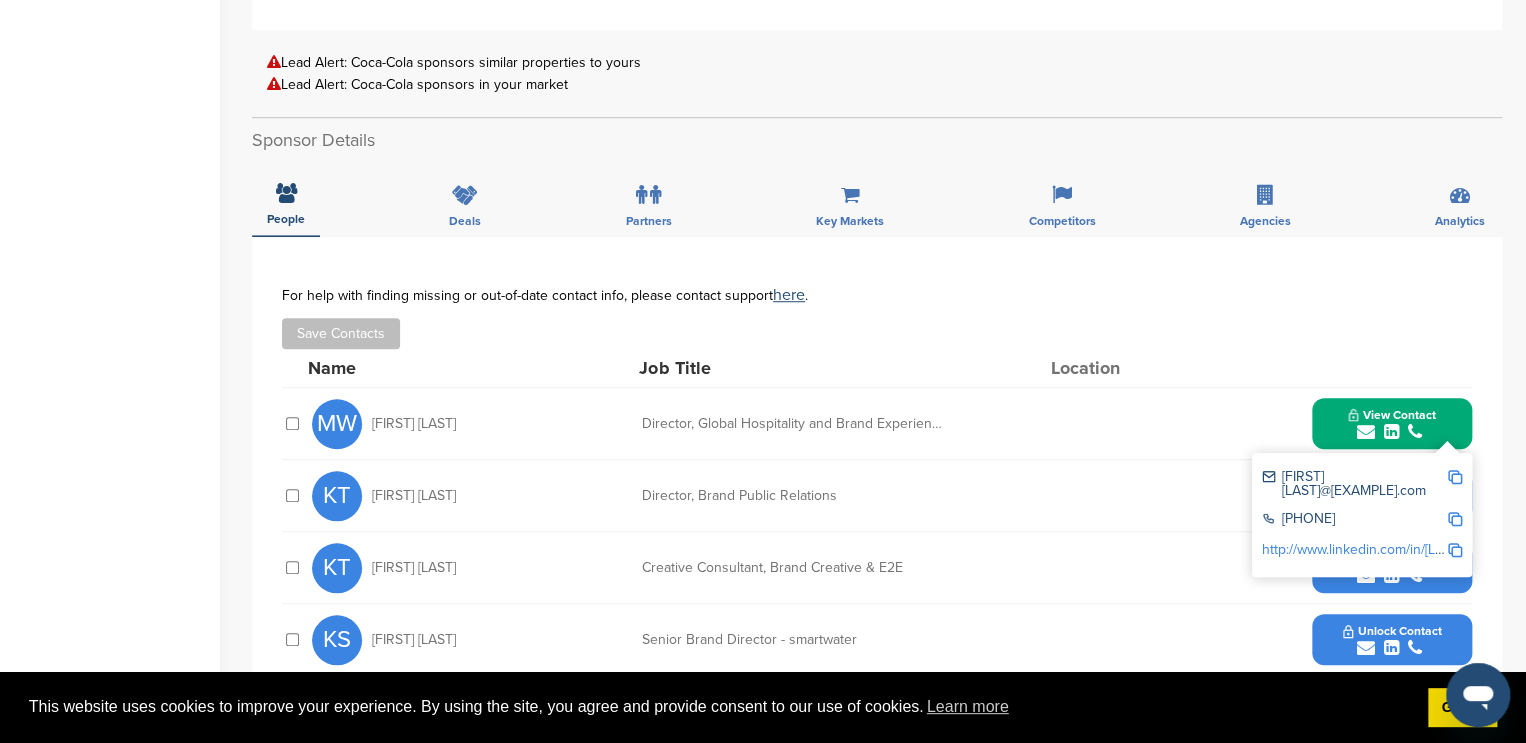 click on "micawong@coca-cola.com" at bounding box center (1354, 484) 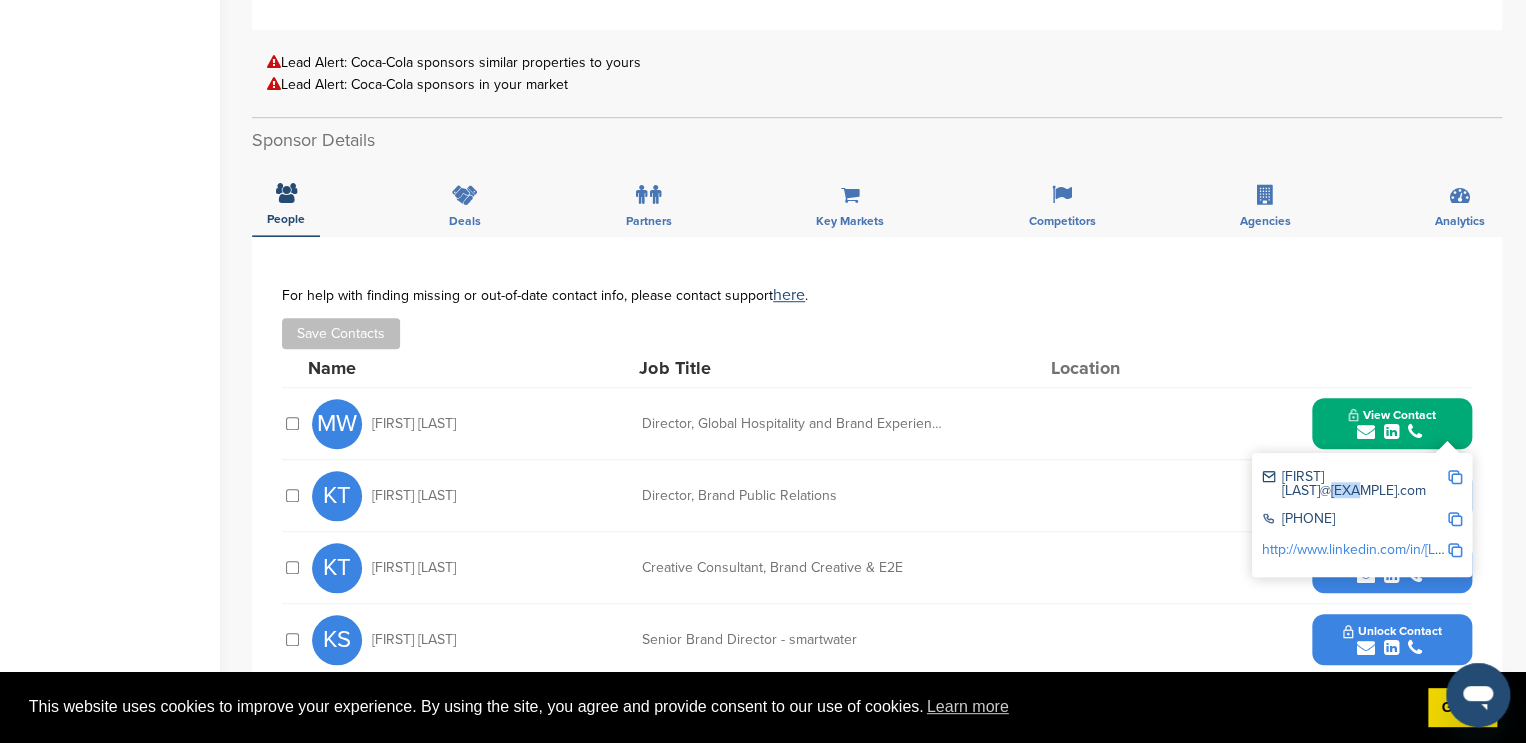 click on "micawong@coca-cola.com" at bounding box center (1354, 484) 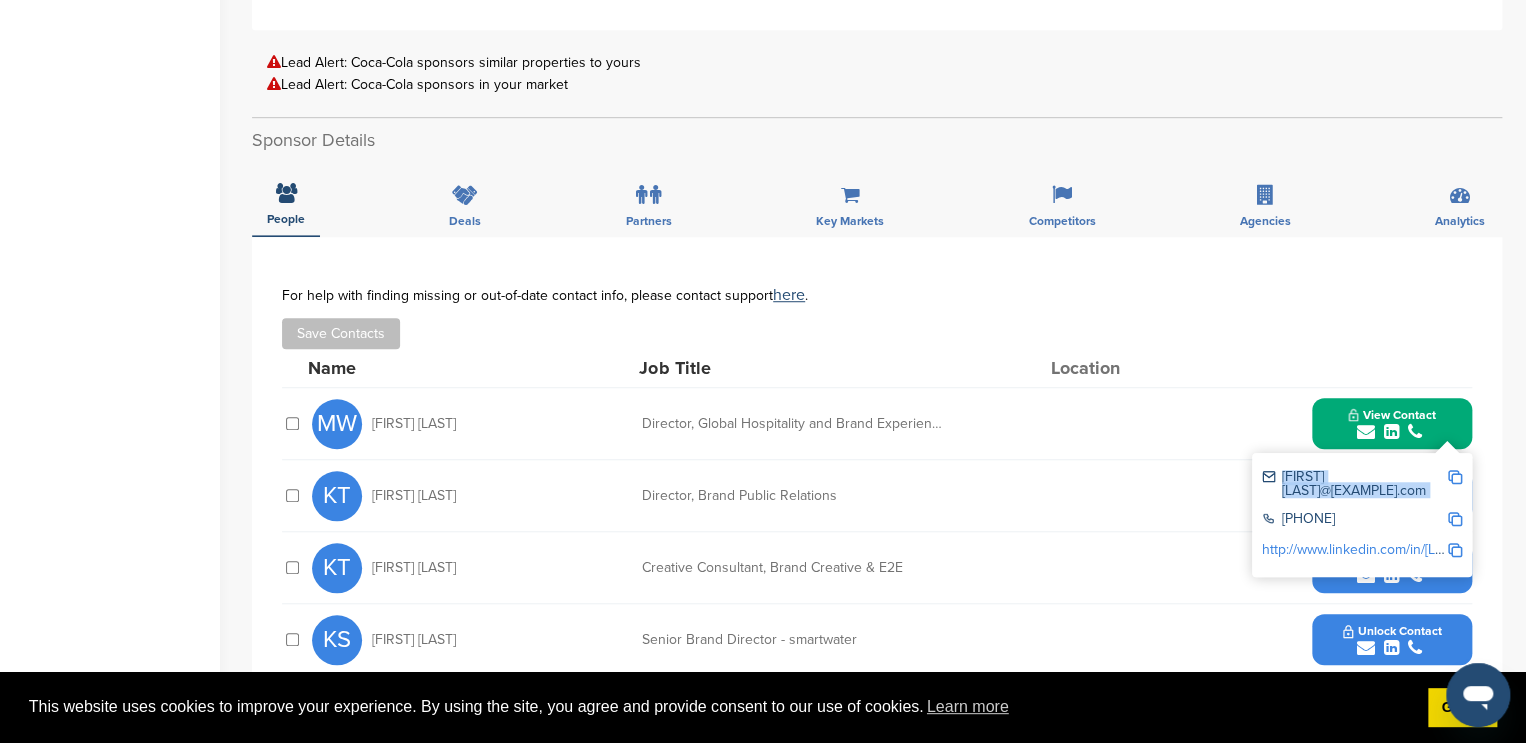copy on "micawong@coca-cola.com" 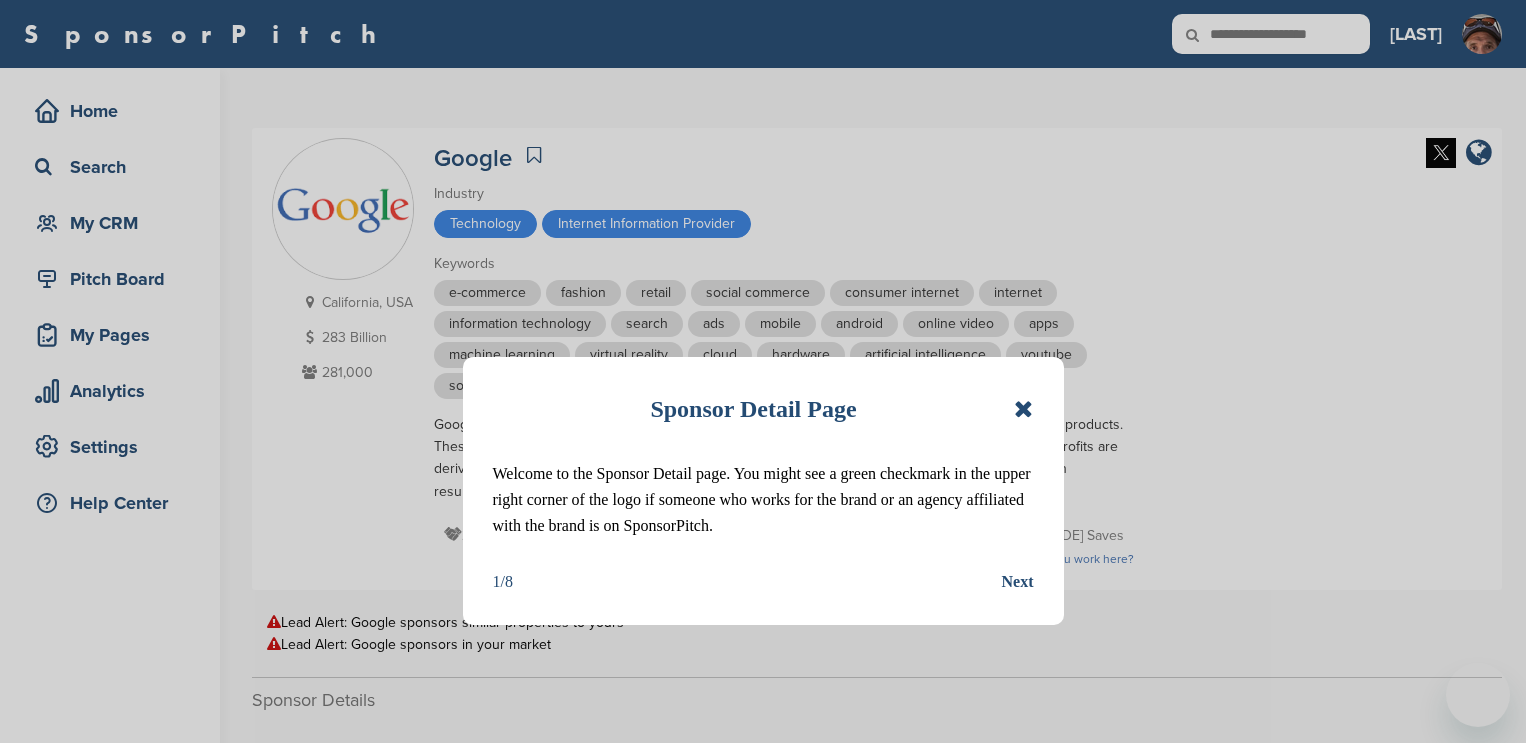 scroll, scrollTop: 0, scrollLeft: 0, axis: both 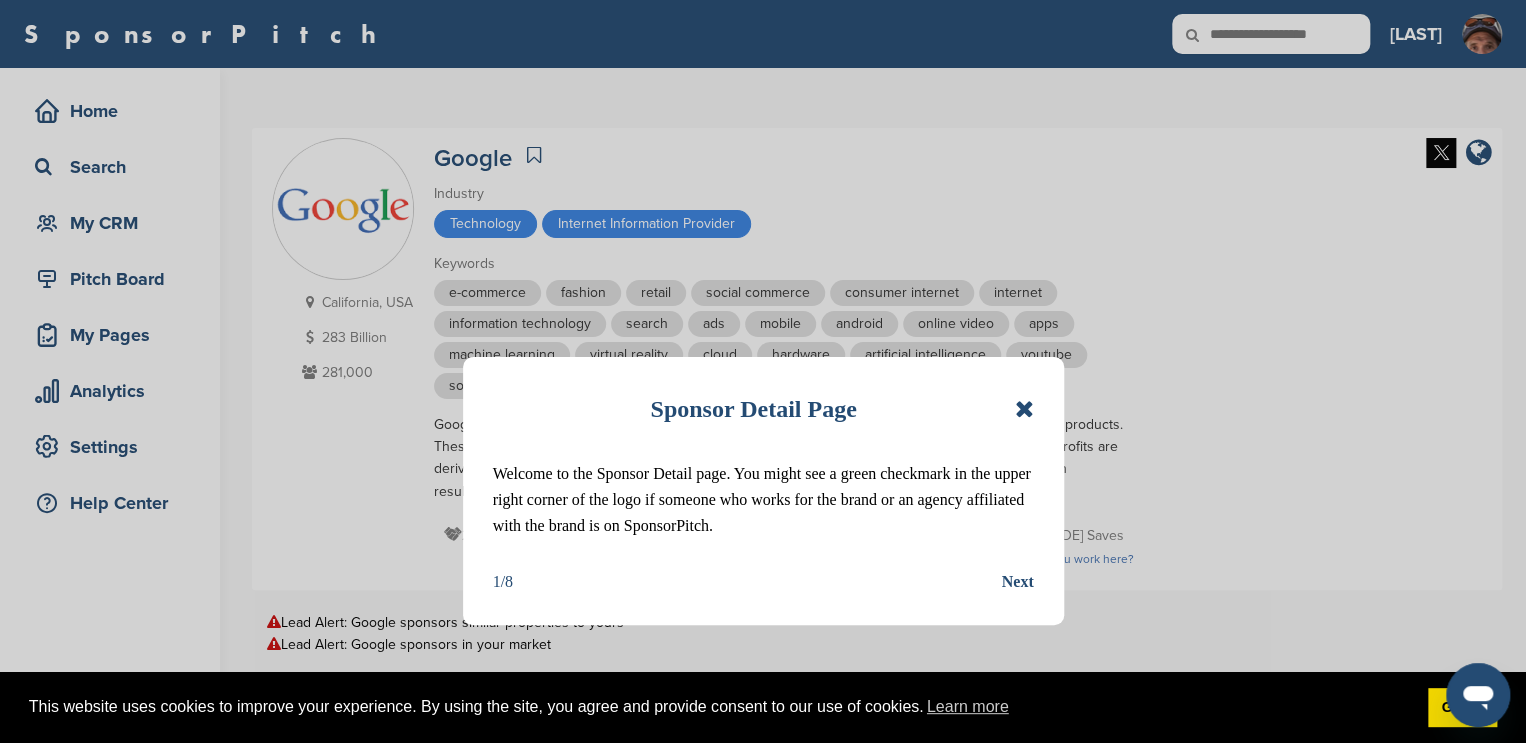 click at bounding box center (1023, 409) 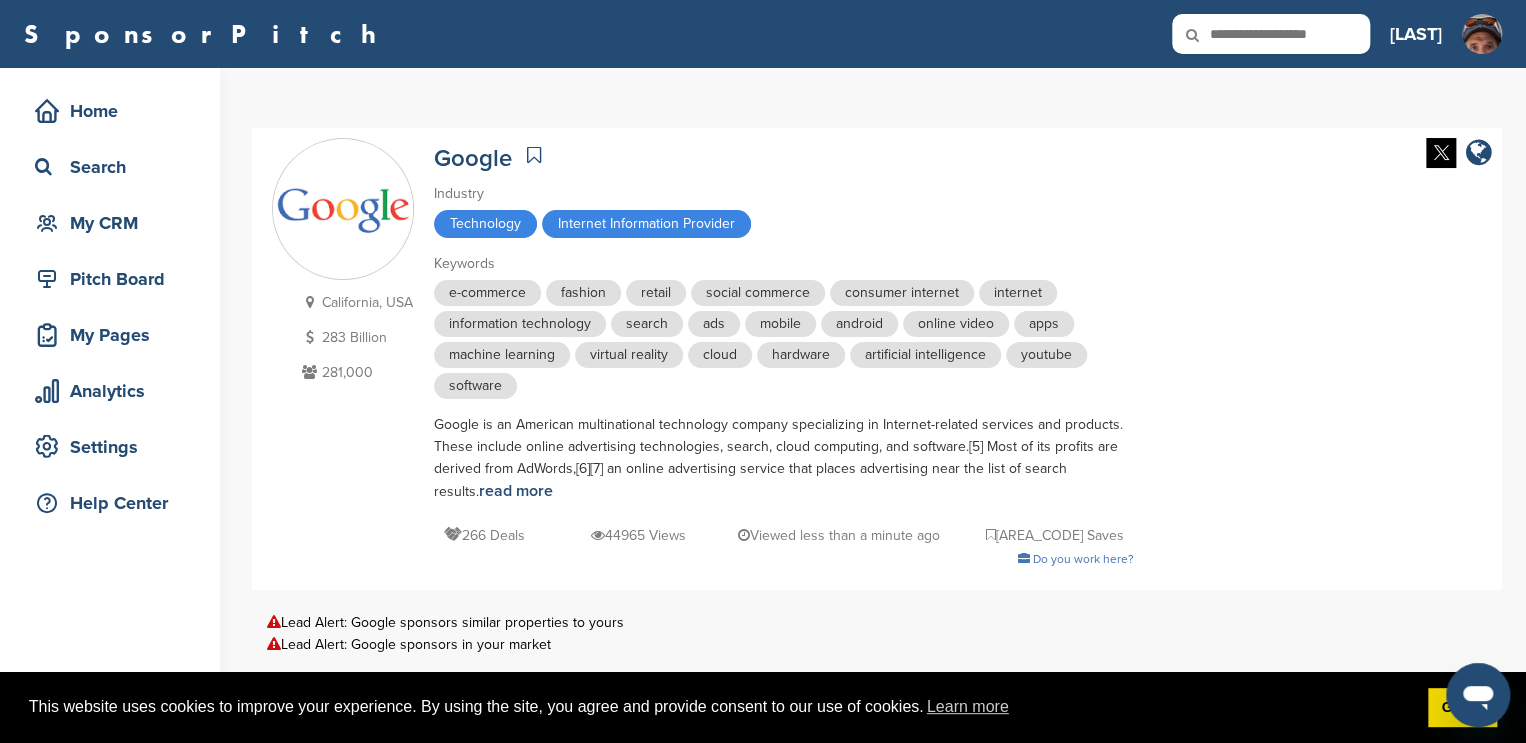 click on "[STATE], [COUNTRY]
283 Billion
281,000
Google
Industry
Technology
Internet Information Provider
Keywords
e-commerce
fashion
retail
social commerce
consumer internet
internet
information technology
search
ads
mobile
android
online video
apps
machine learning
virtual reality
cloud
hardware
artificial intelligence
youtube
software
Google is an American multinational technology company specializing in Internet-related services and products. These include online advertising technologies, search, cloud computing, and software.[5] Most of its profits are derived from AdWords,[6][7] an online advertising service that places advertising near the list of search results.  read more
266
Deals
44965
Views
Viewed
less than a minute ago
313
Saves
Do you work here?" at bounding box center (877, 359) 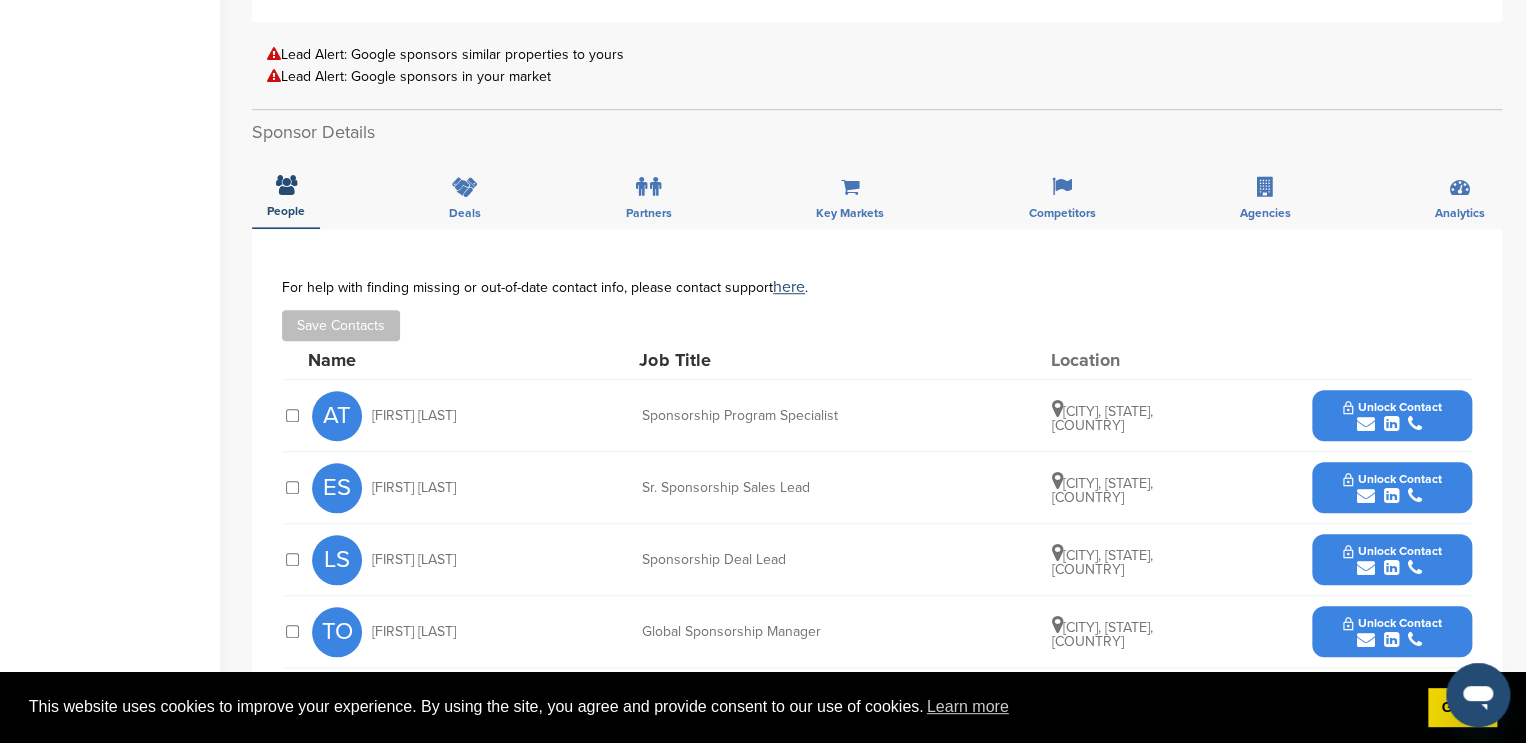 scroll, scrollTop: 573, scrollLeft: 0, axis: vertical 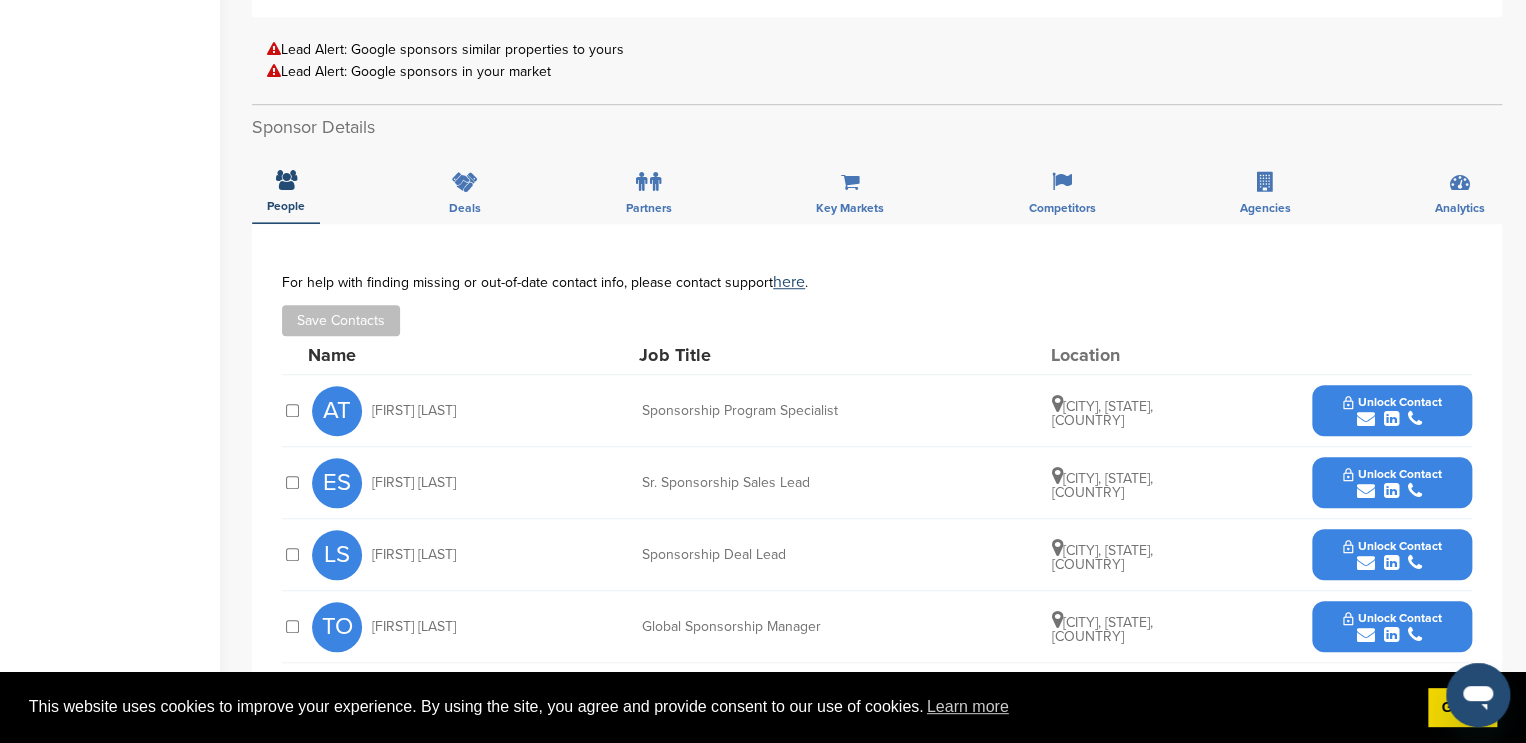 click at bounding box center [1366, 419] 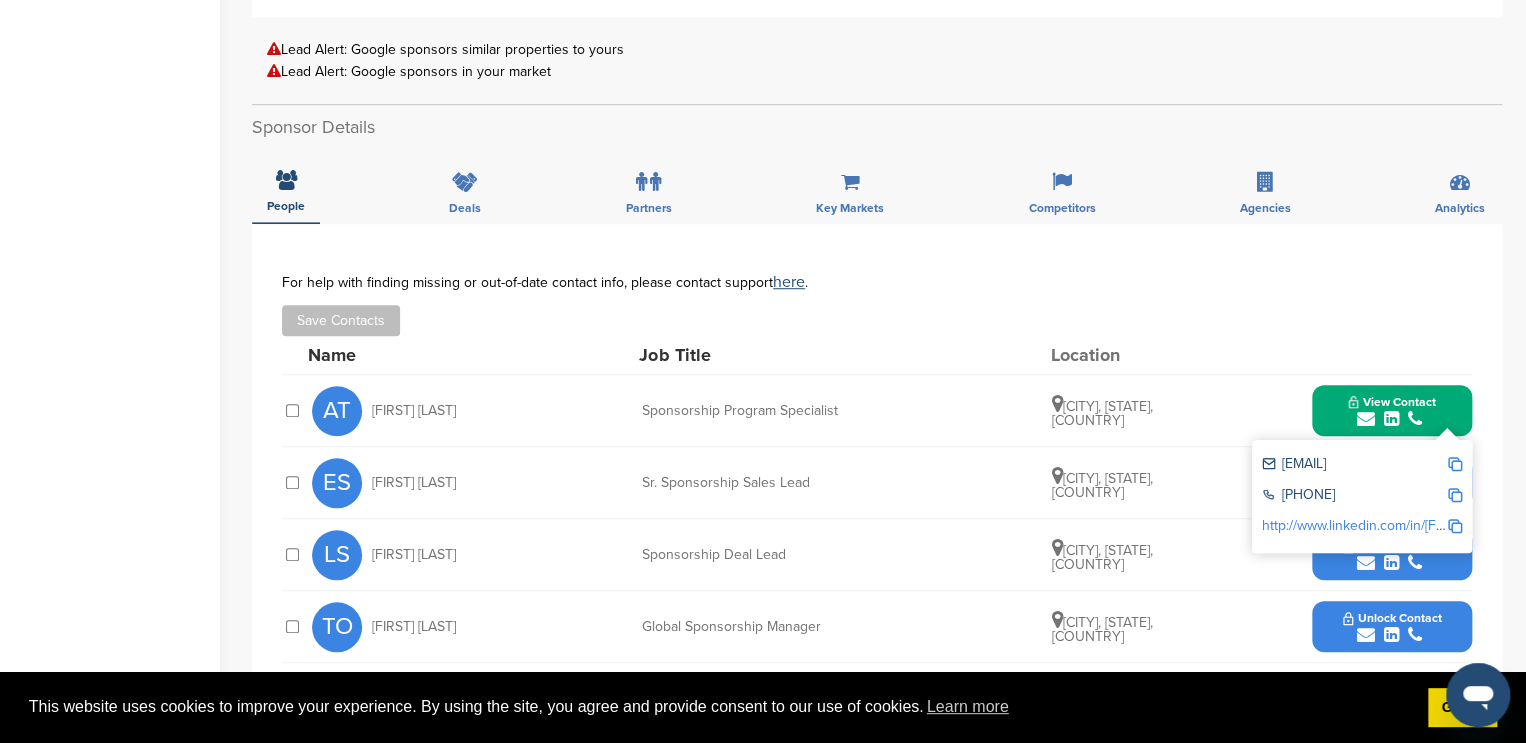click on "[EMAIL]" at bounding box center (1354, 465) 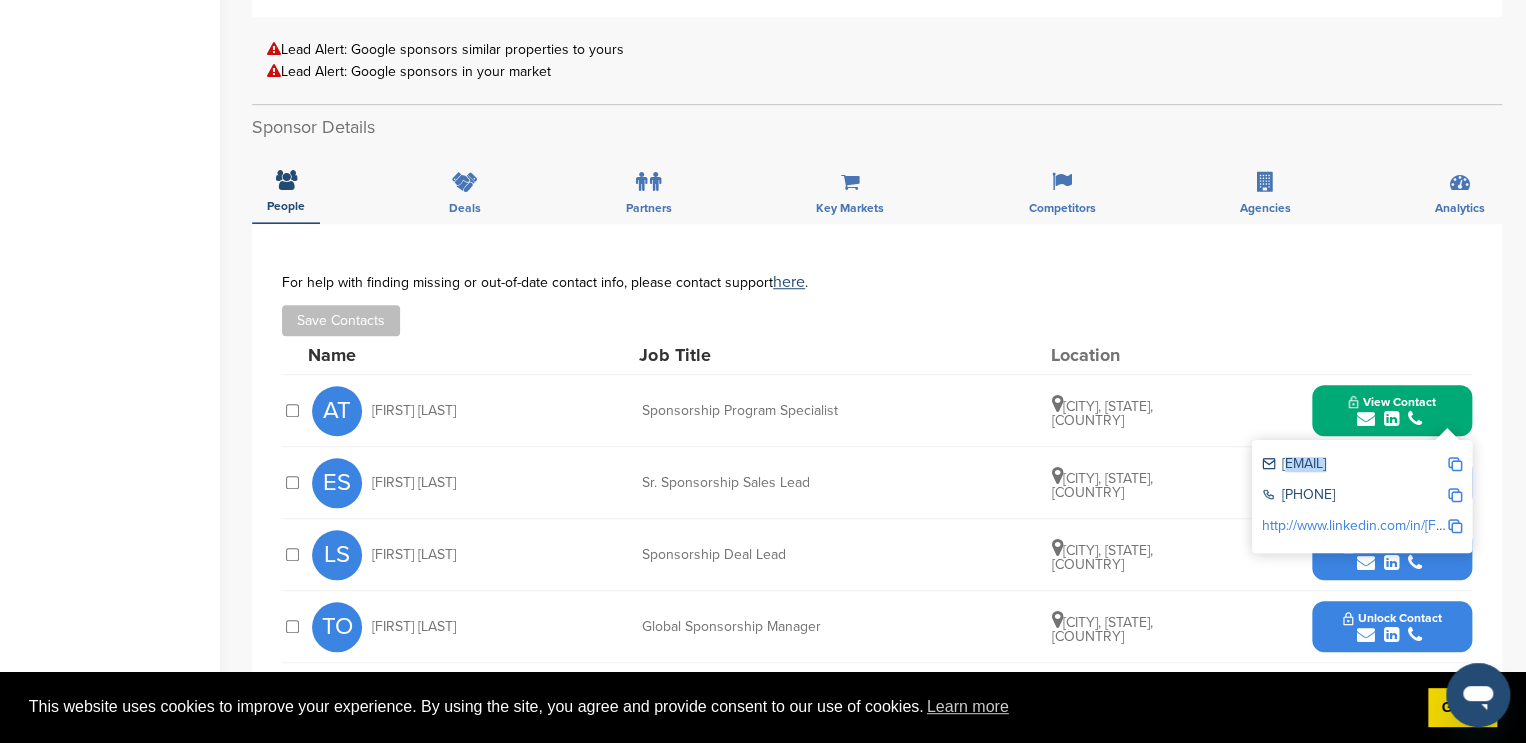 copy on "[EMAIL]" 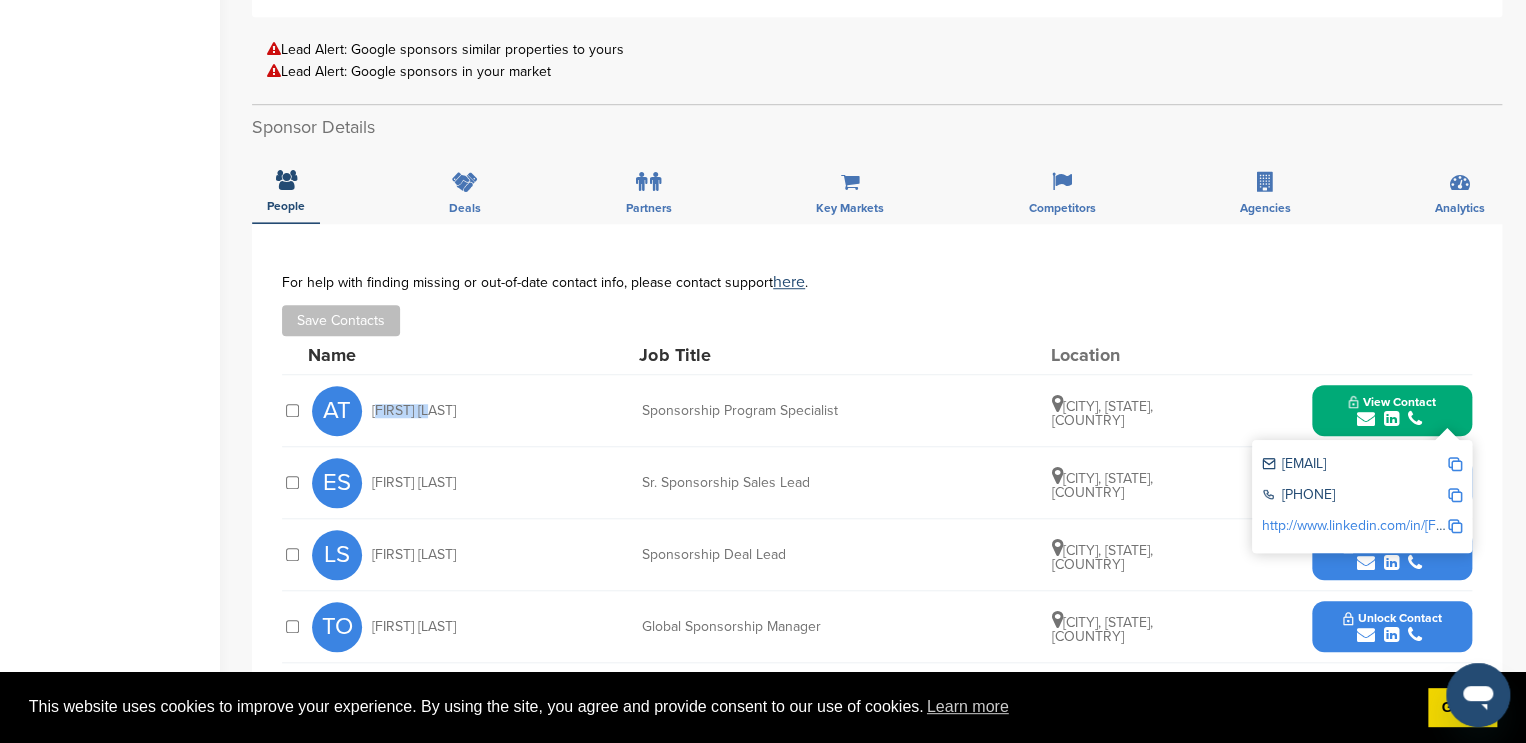 drag, startPoint x: 454, startPoint y: 411, endPoint x: 371, endPoint y: 421, distance: 83.60024 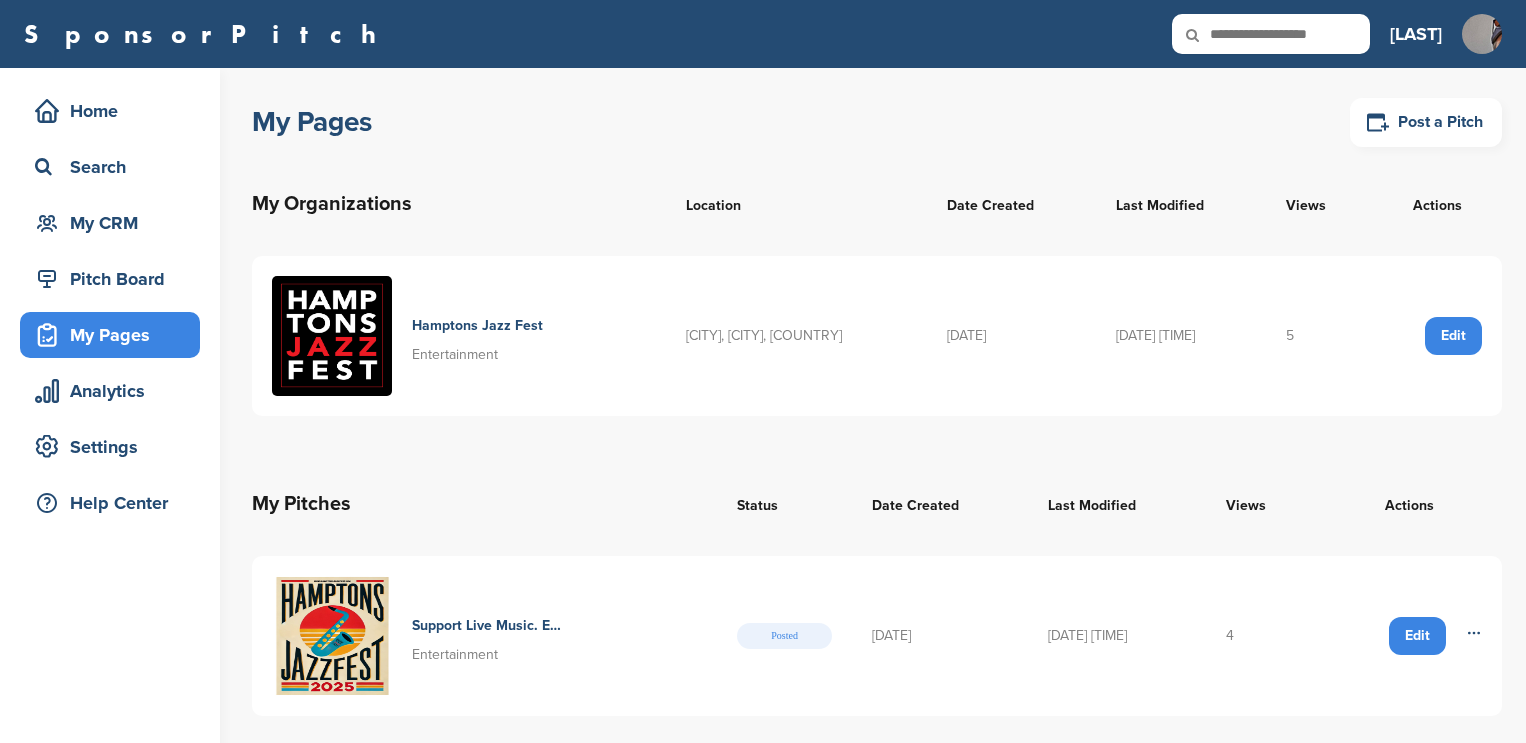 scroll, scrollTop: 0, scrollLeft: 0, axis: both 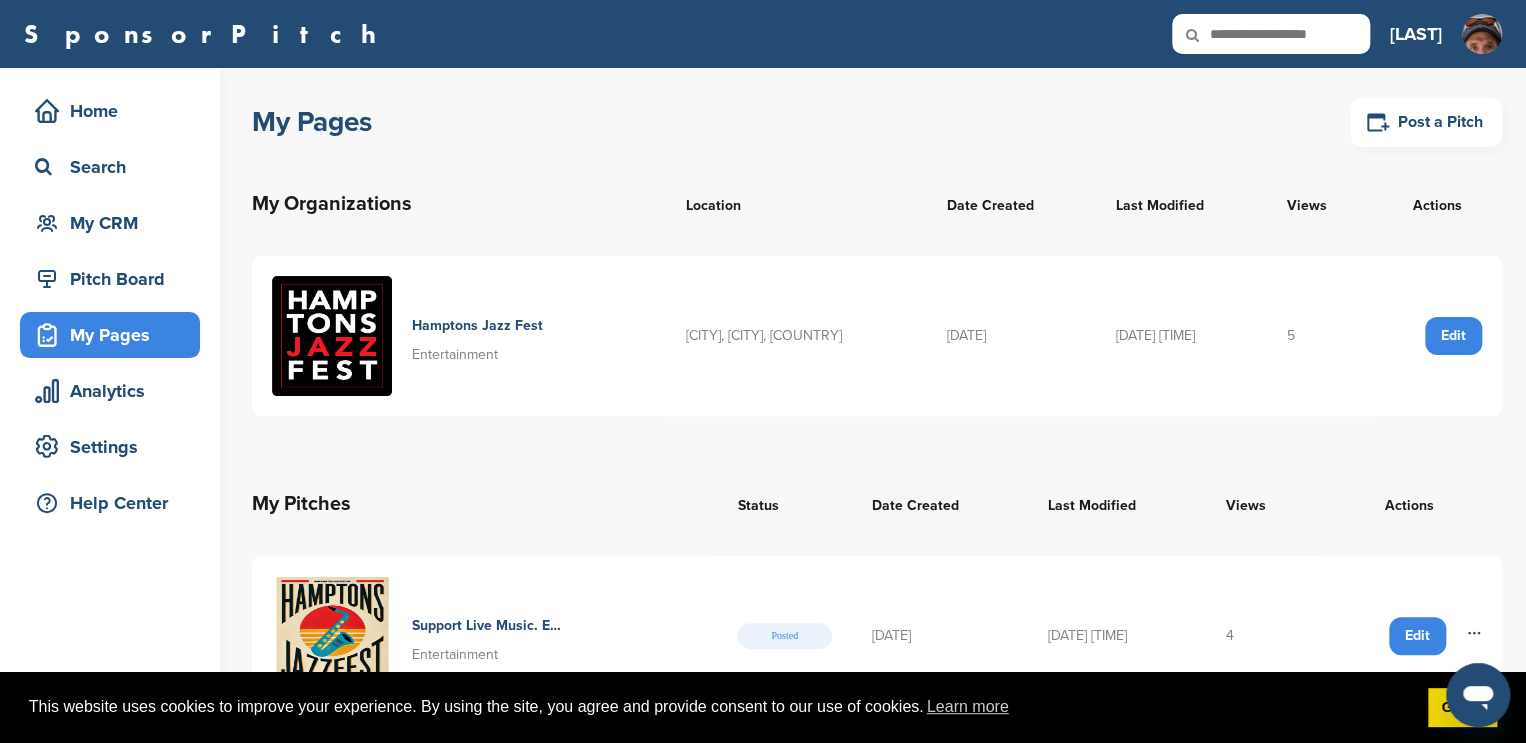 click at bounding box center (332, 336) 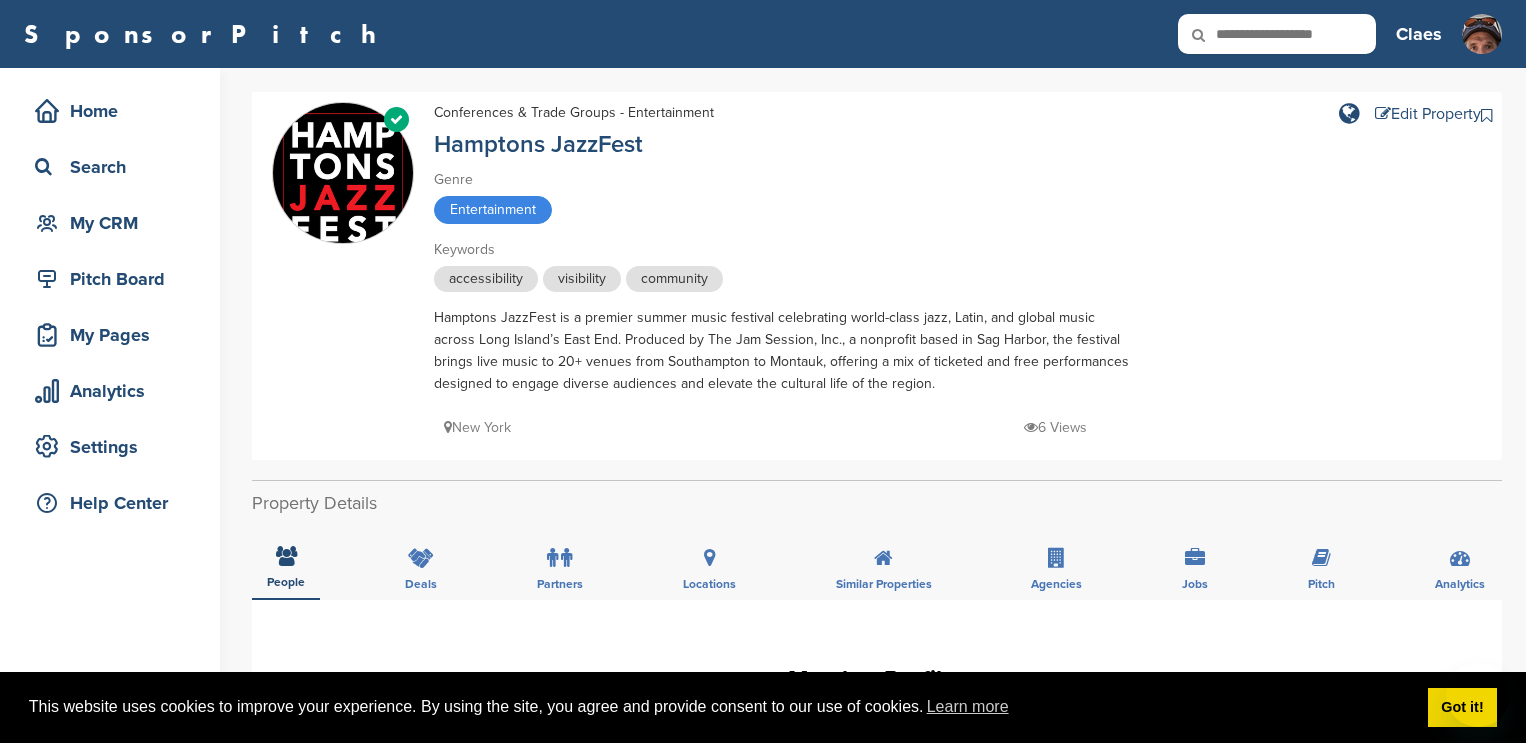 scroll, scrollTop: 0, scrollLeft: 0, axis: both 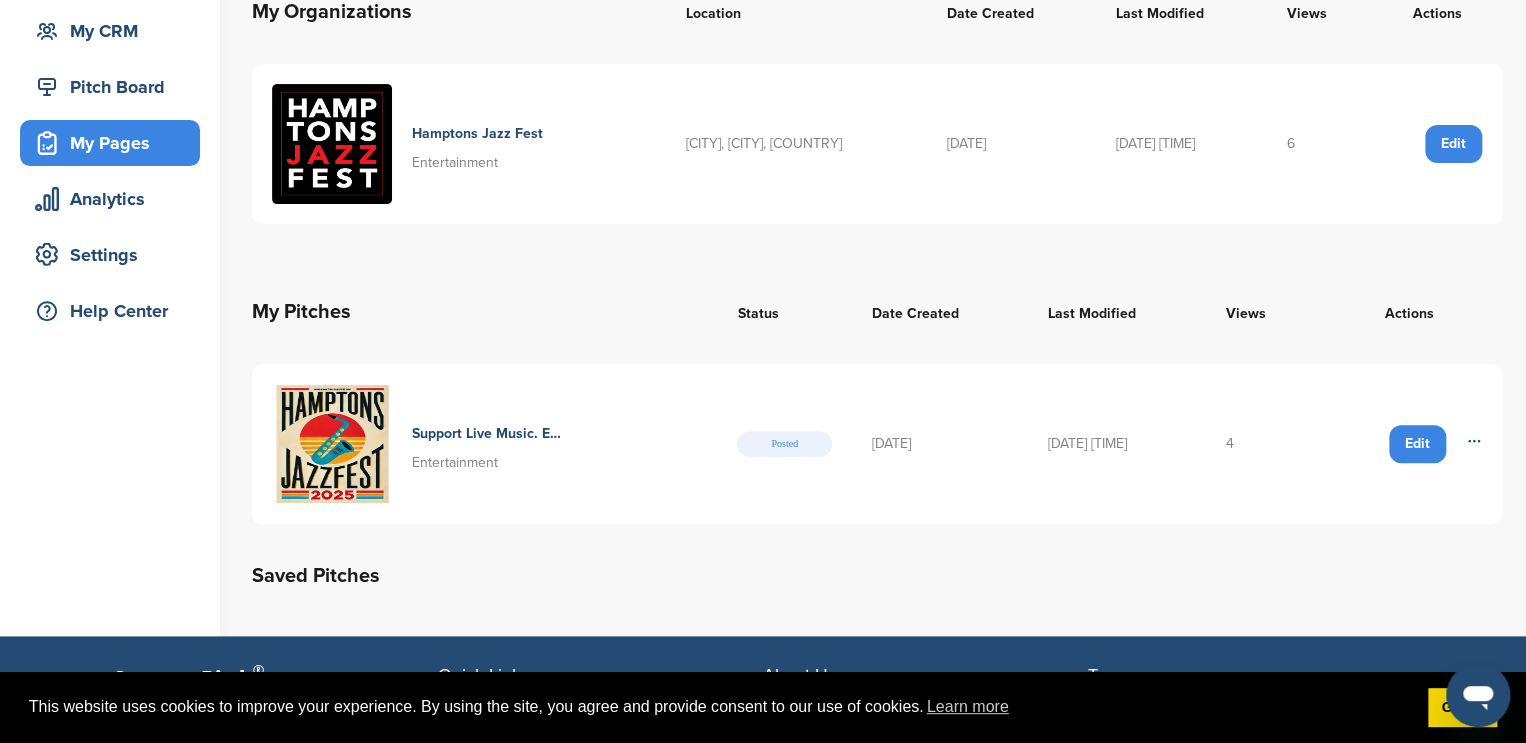 click on "Support Live Music. Engage Community. Amplify Your Brand" at bounding box center (489, 434) 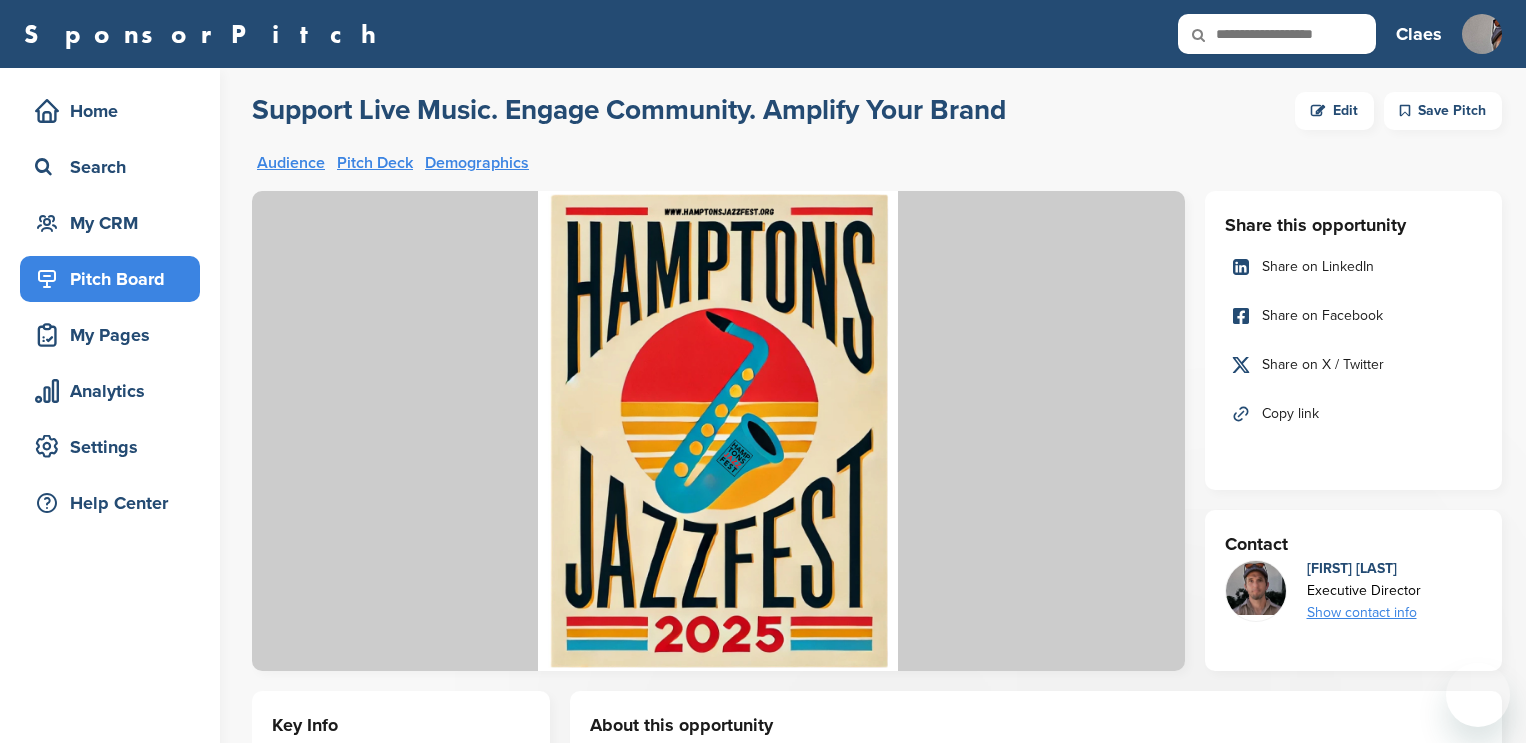 scroll, scrollTop: 0, scrollLeft: 0, axis: both 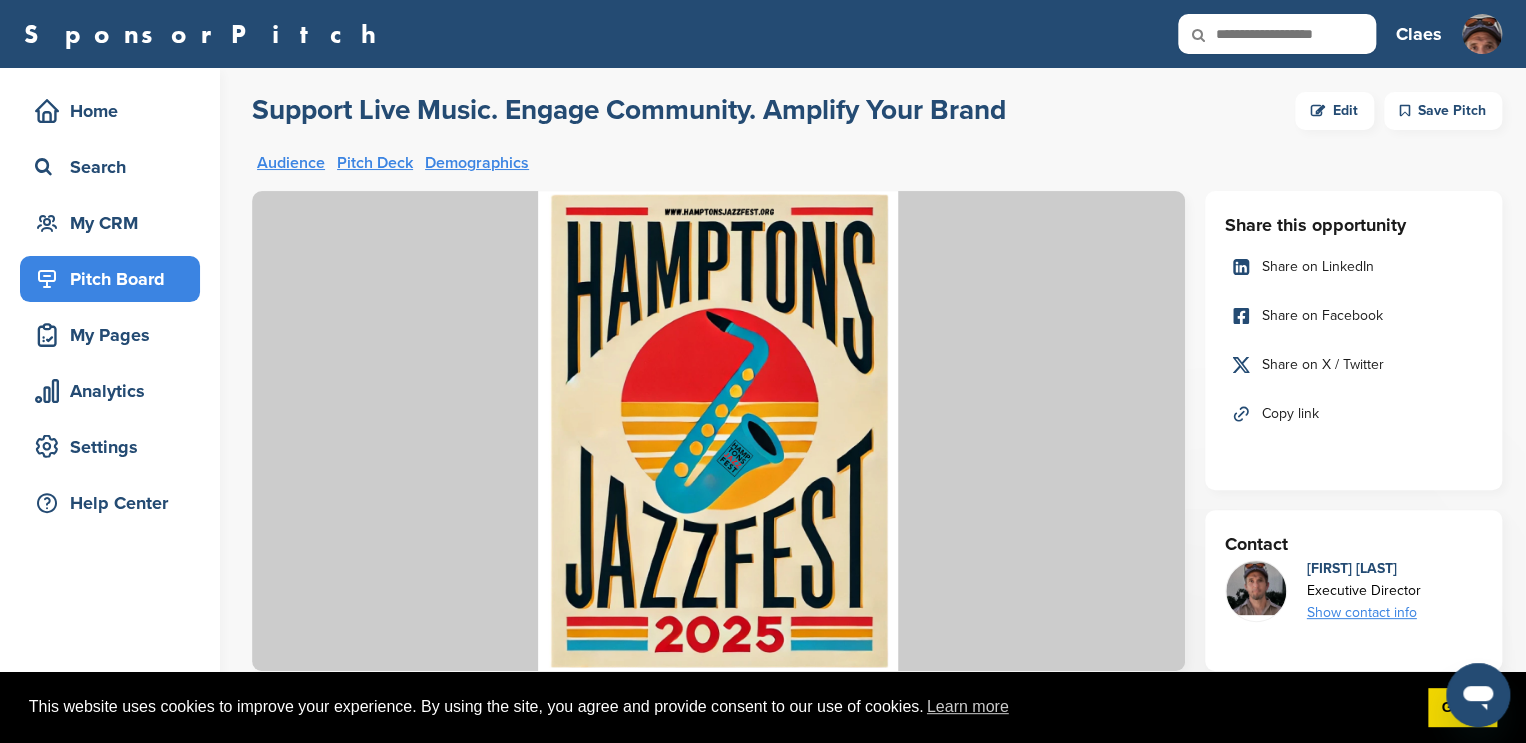 click on "Pitch Board" at bounding box center [115, 279] 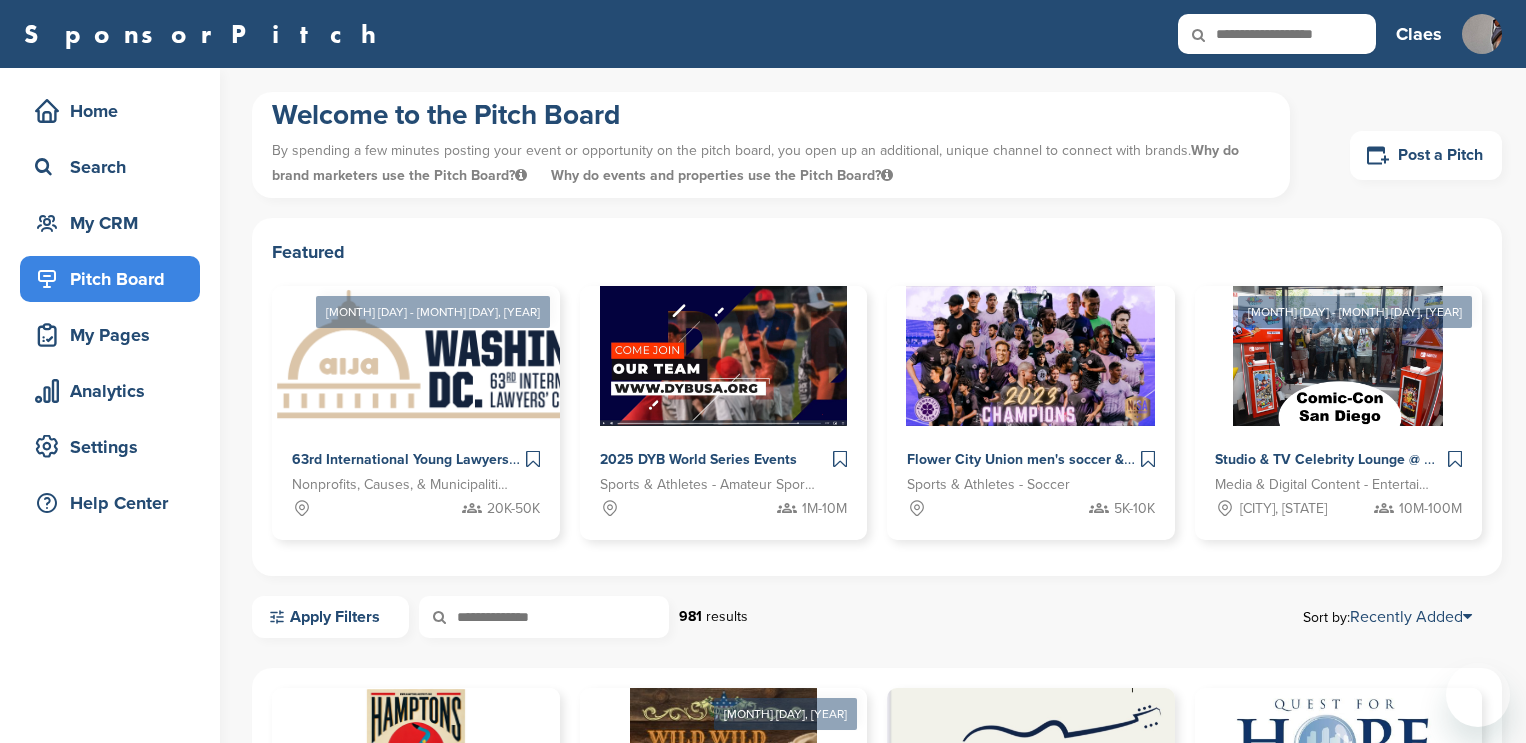scroll, scrollTop: 0, scrollLeft: 0, axis: both 